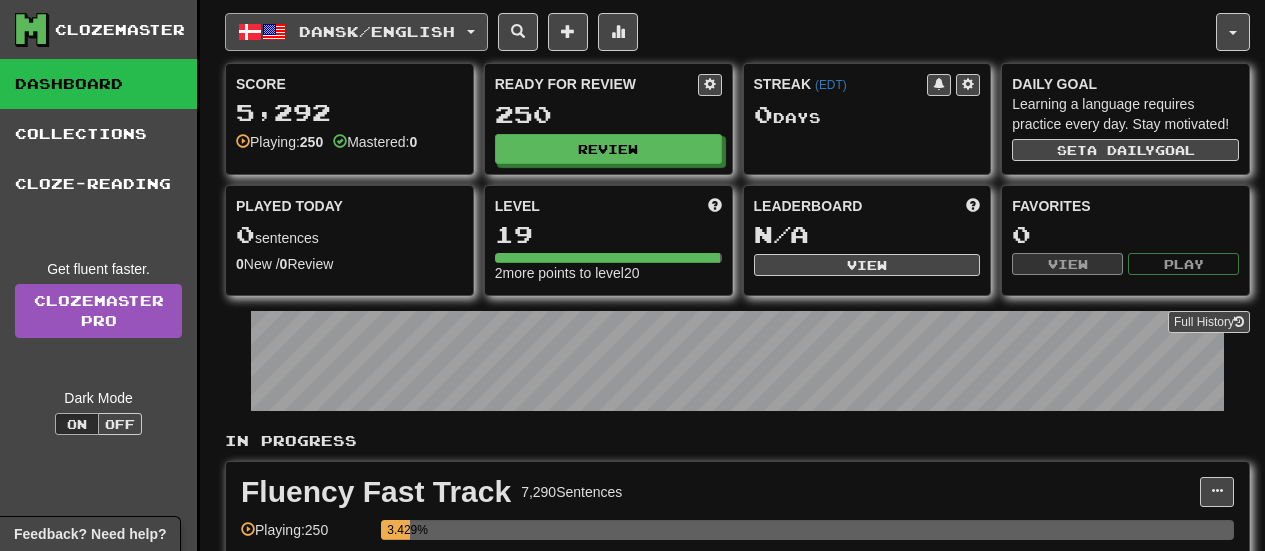 scroll, scrollTop: 0, scrollLeft: 0, axis: both 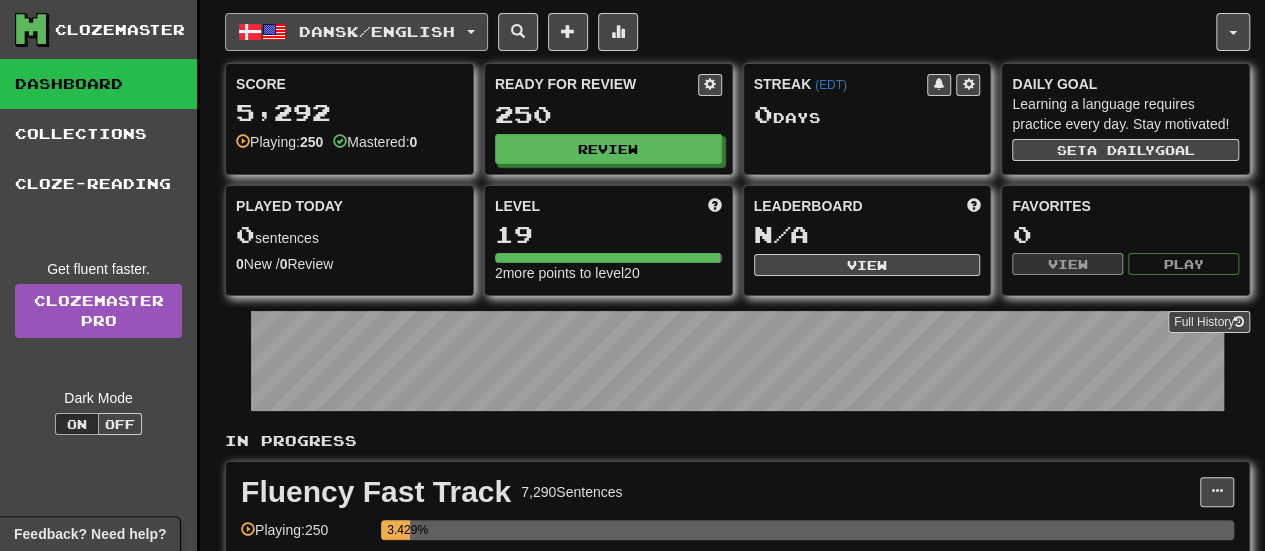 click on "Dansk  /  English" at bounding box center (377, 31) 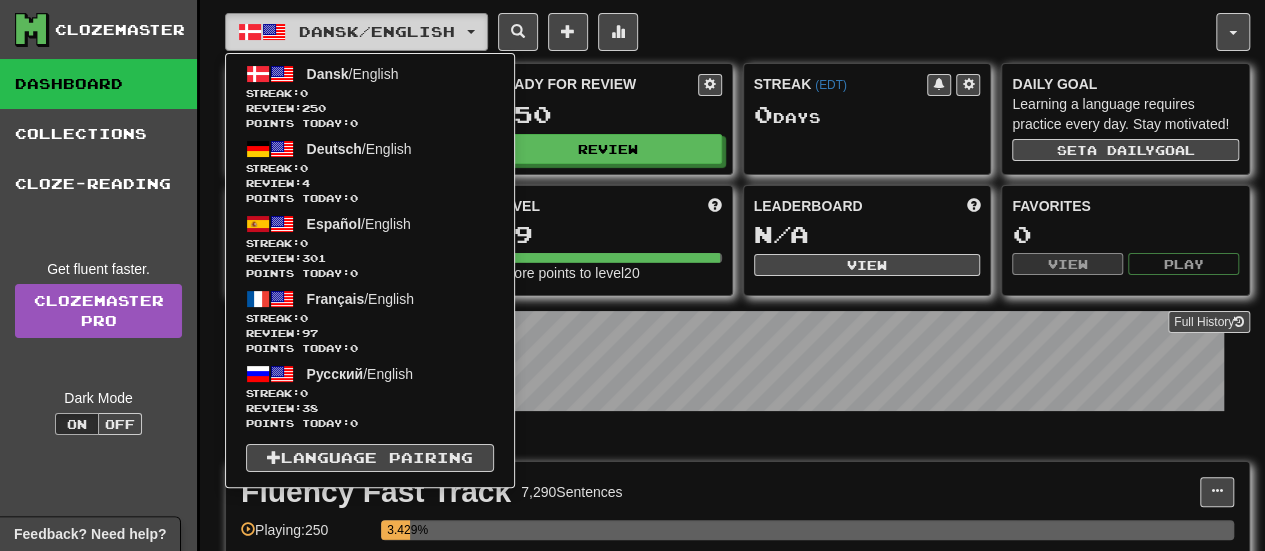 click on "Dansk  /  English" at bounding box center (377, 31) 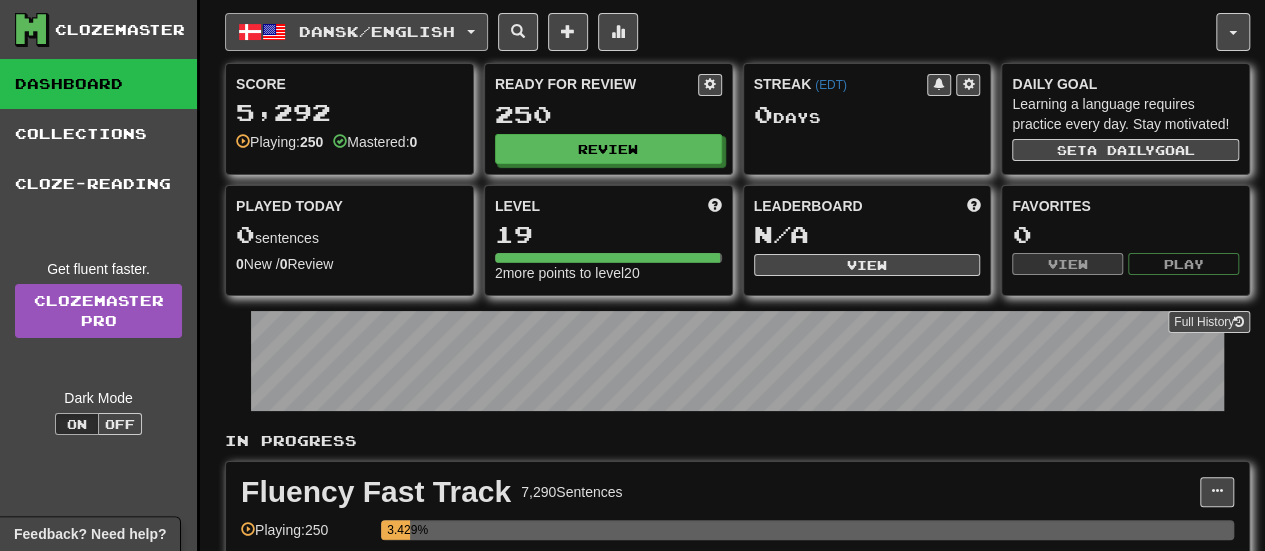 click on "Dansk  /  English" at bounding box center (377, 31) 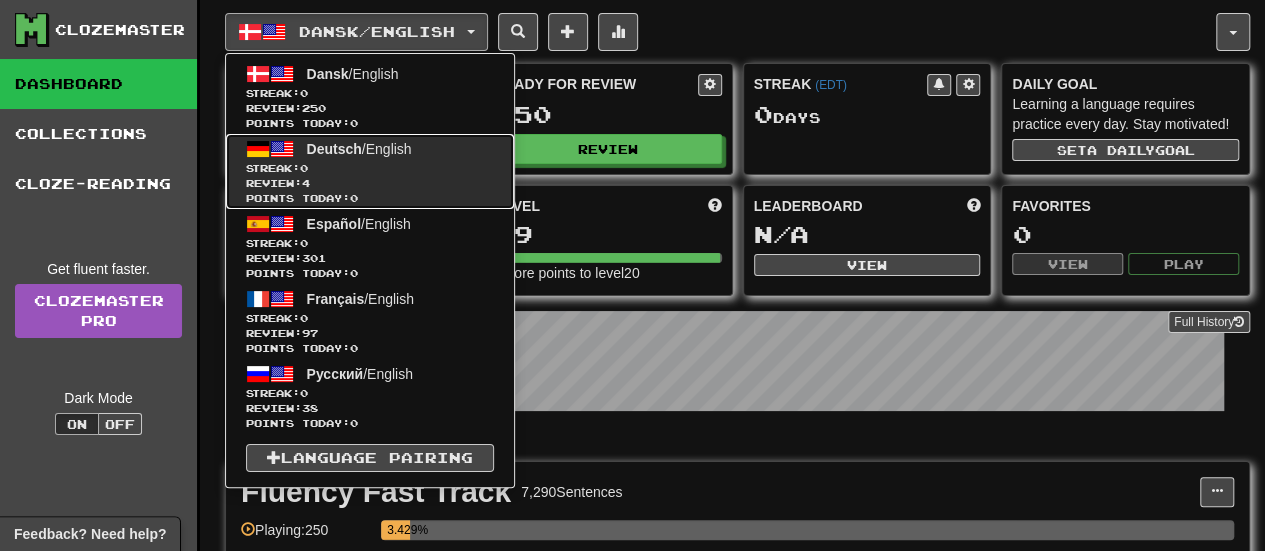 click on "Deutsch  /  English" at bounding box center (359, 149) 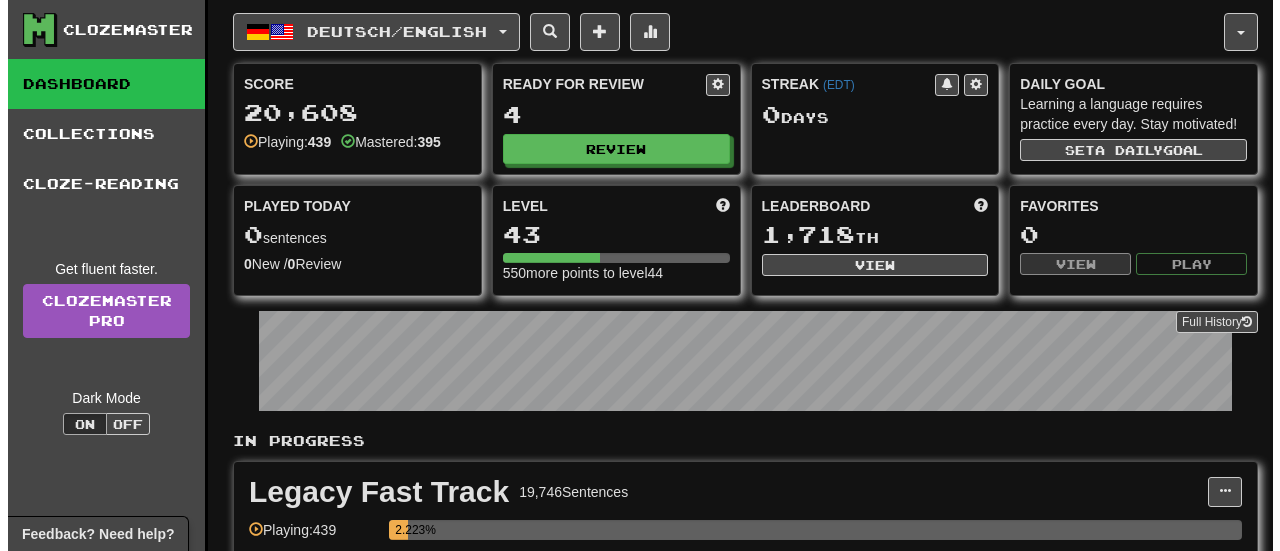 scroll, scrollTop: 0, scrollLeft: 0, axis: both 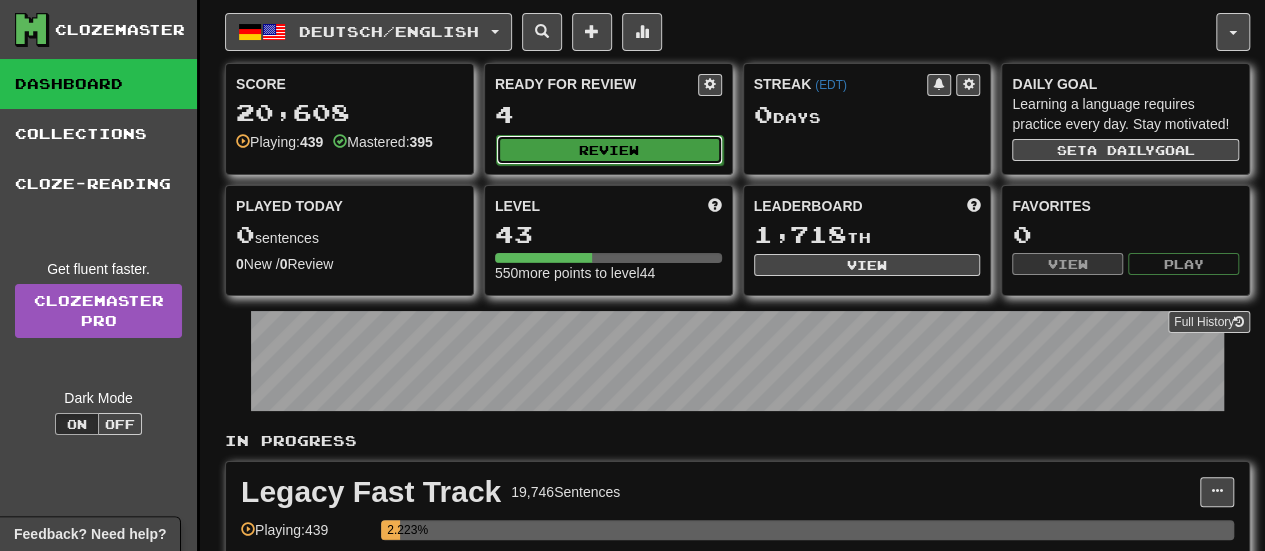 click on "Review" at bounding box center (609, 150) 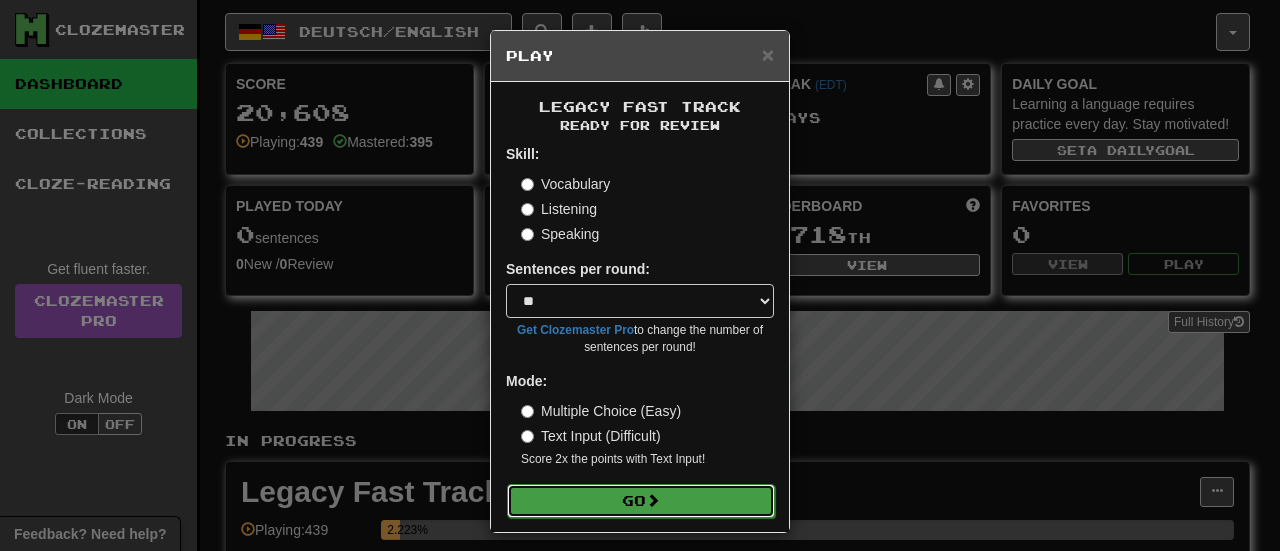 click on "Go" at bounding box center (641, 501) 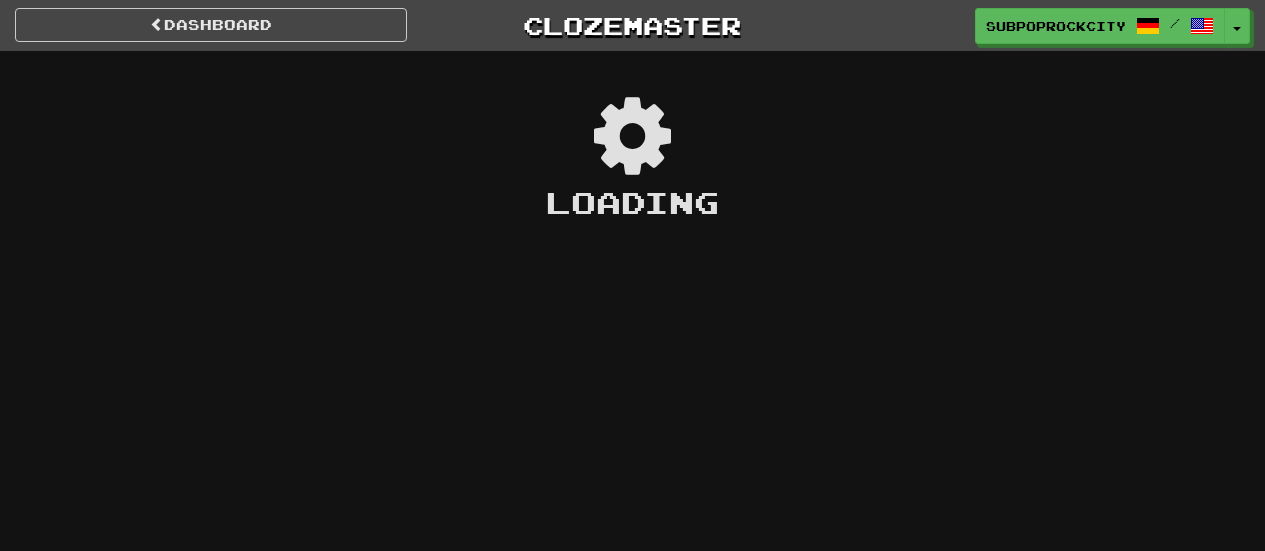 scroll, scrollTop: 0, scrollLeft: 0, axis: both 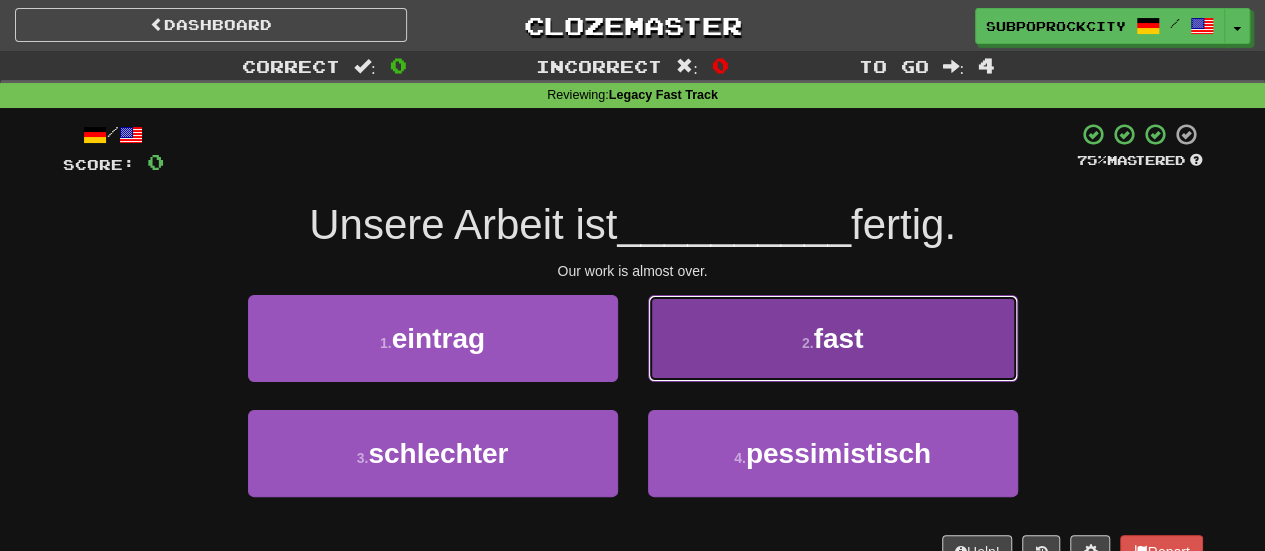 click on "2 .  fast" at bounding box center (833, 338) 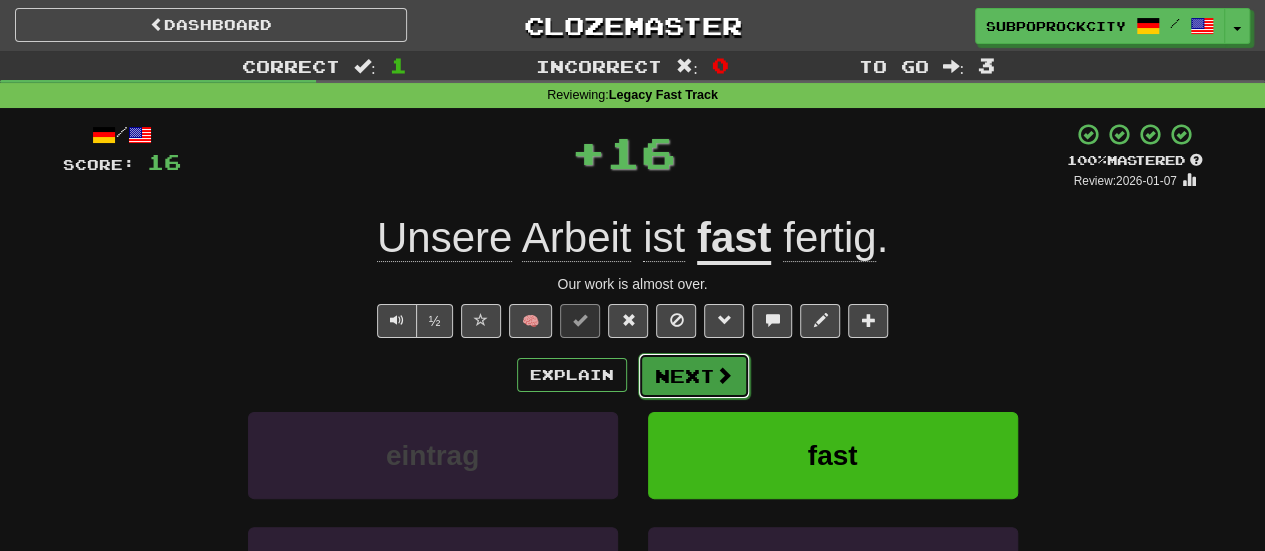 click on "Next" at bounding box center (694, 376) 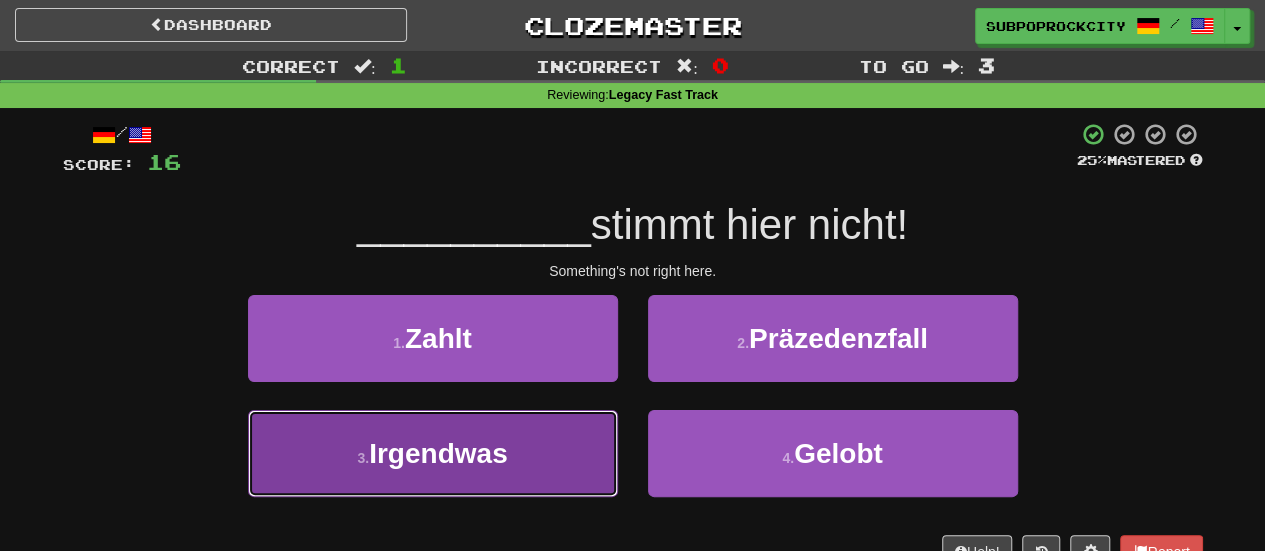 click on "3 .  Irgendwas" at bounding box center [433, 453] 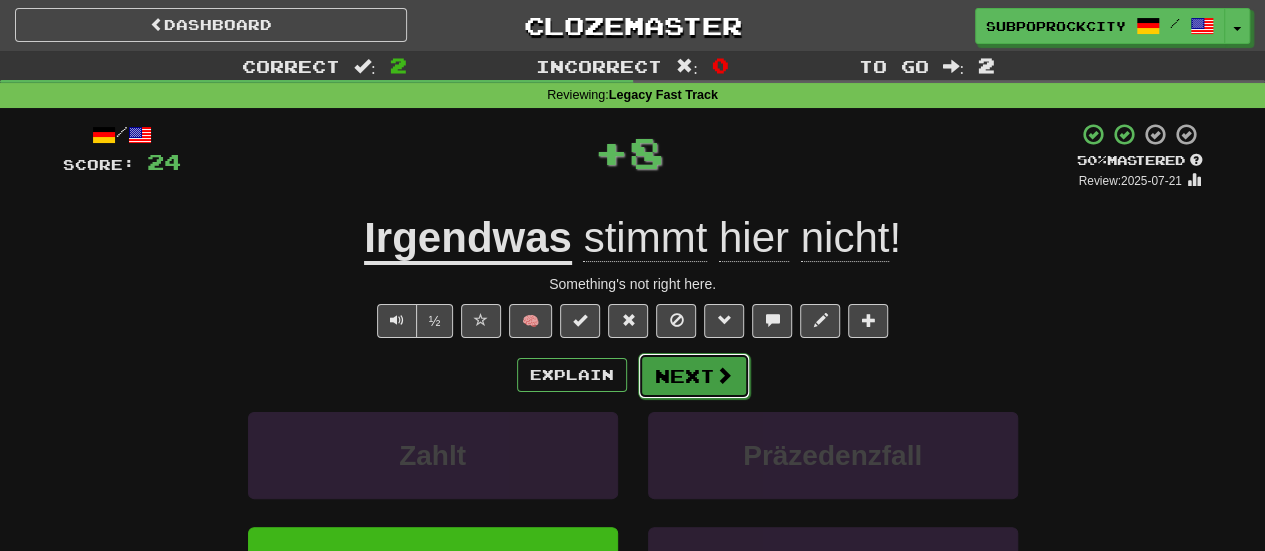 click on "Next" at bounding box center (694, 376) 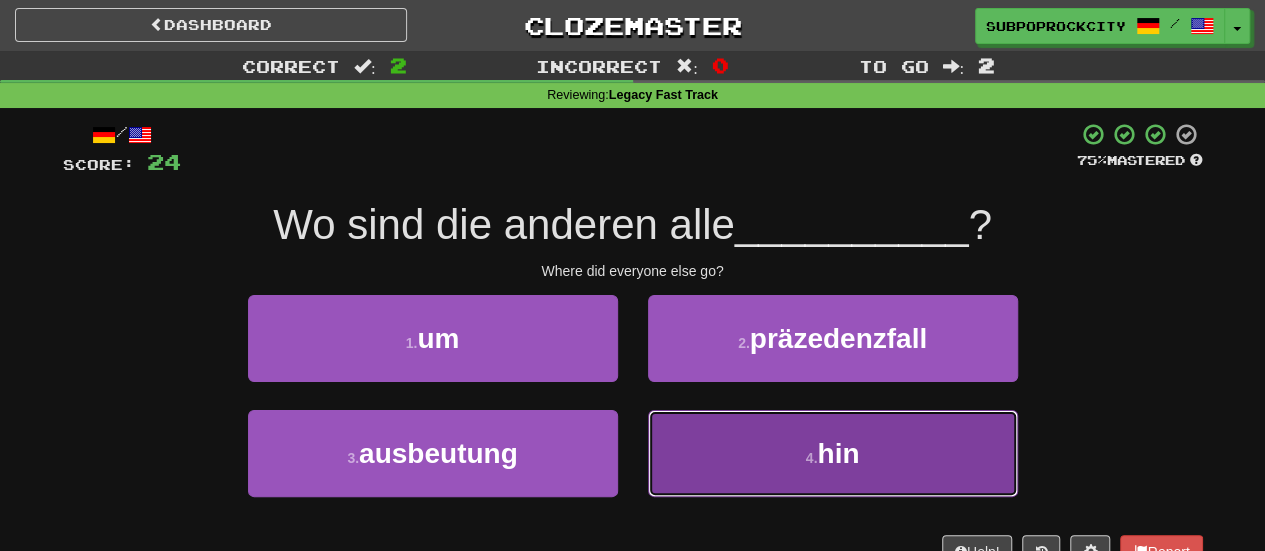 click on "4 .  hin" at bounding box center [833, 453] 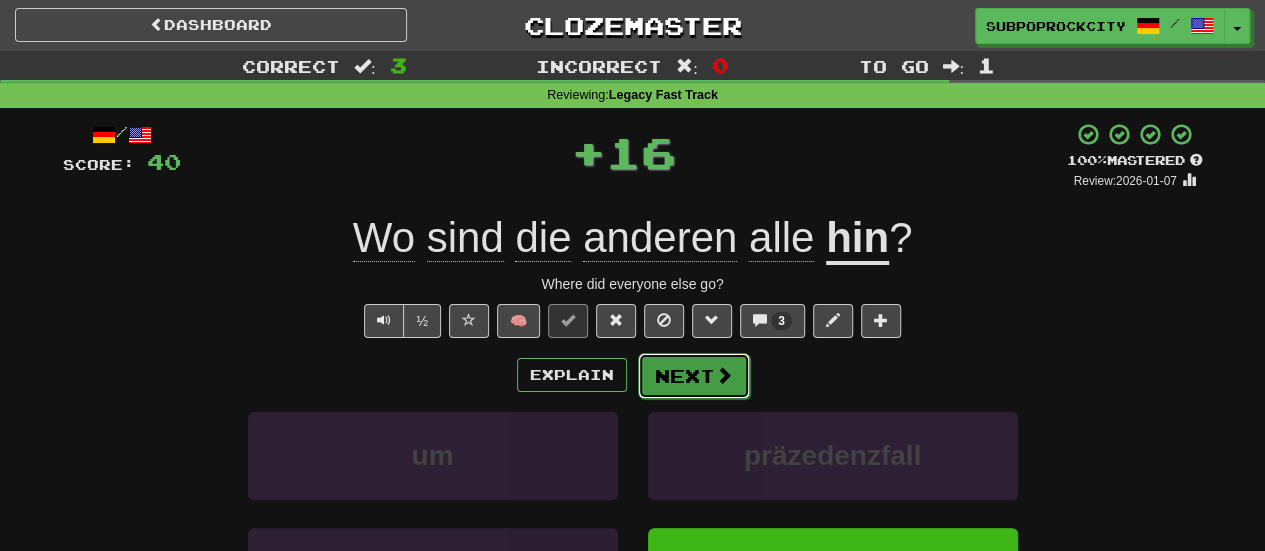 click on "Next" at bounding box center (694, 376) 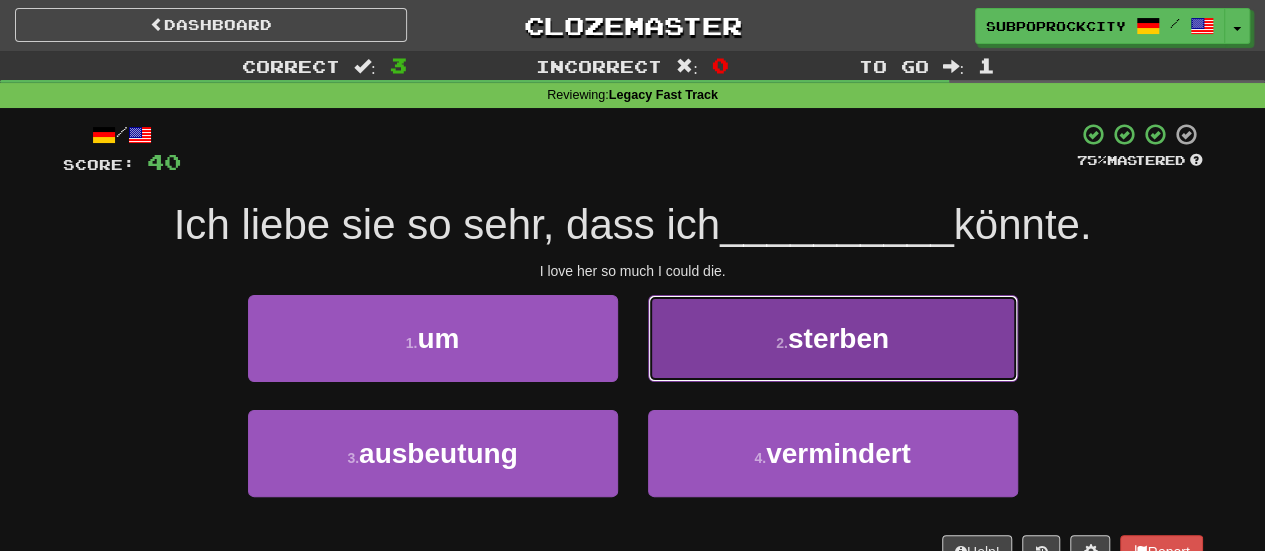 click on "2 .  sterben" at bounding box center [833, 338] 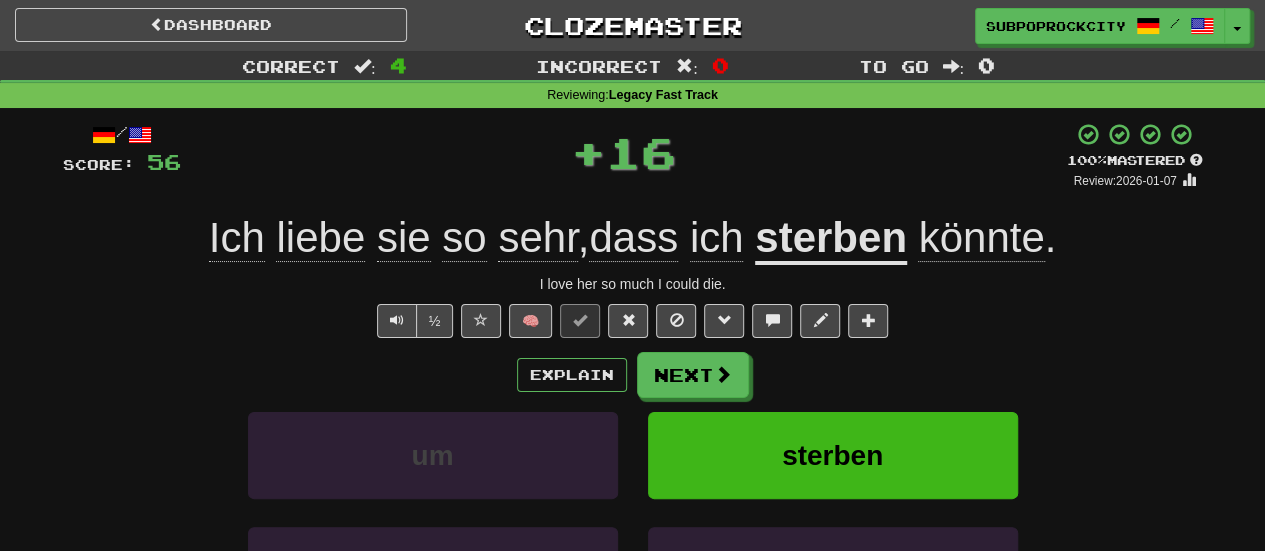 click on "Next" at bounding box center (693, 375) 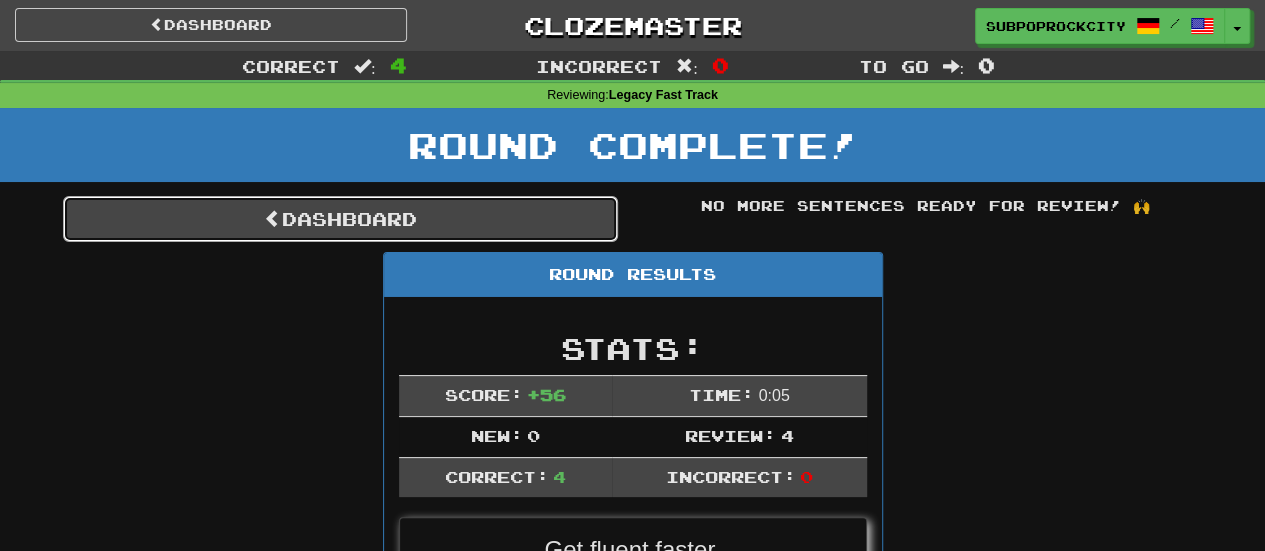 click on "Dashboard" at bounding box center [340, 219] 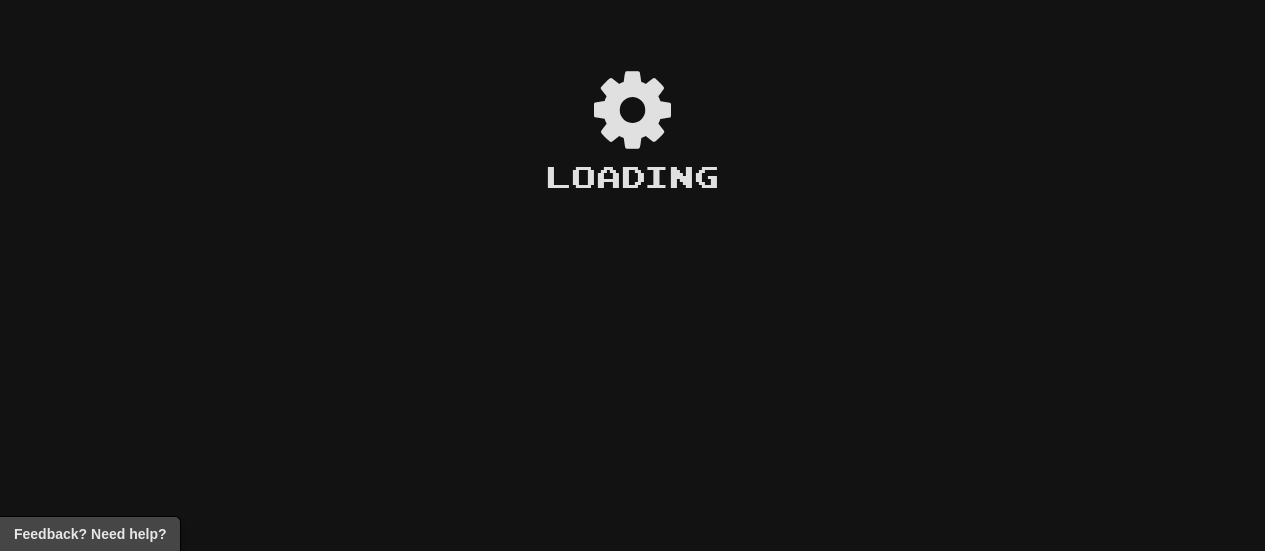 scroll, scrollTop: 0, scrollLeft: 0, axis: both 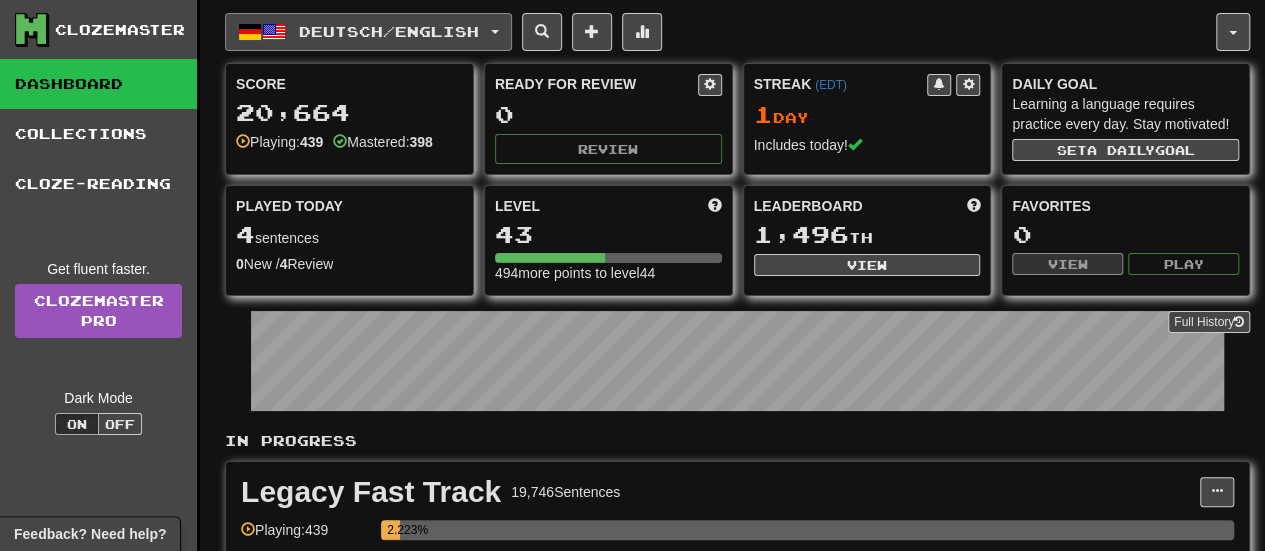 click on "Deutsch  /  English" at bounding box center (389, 31) 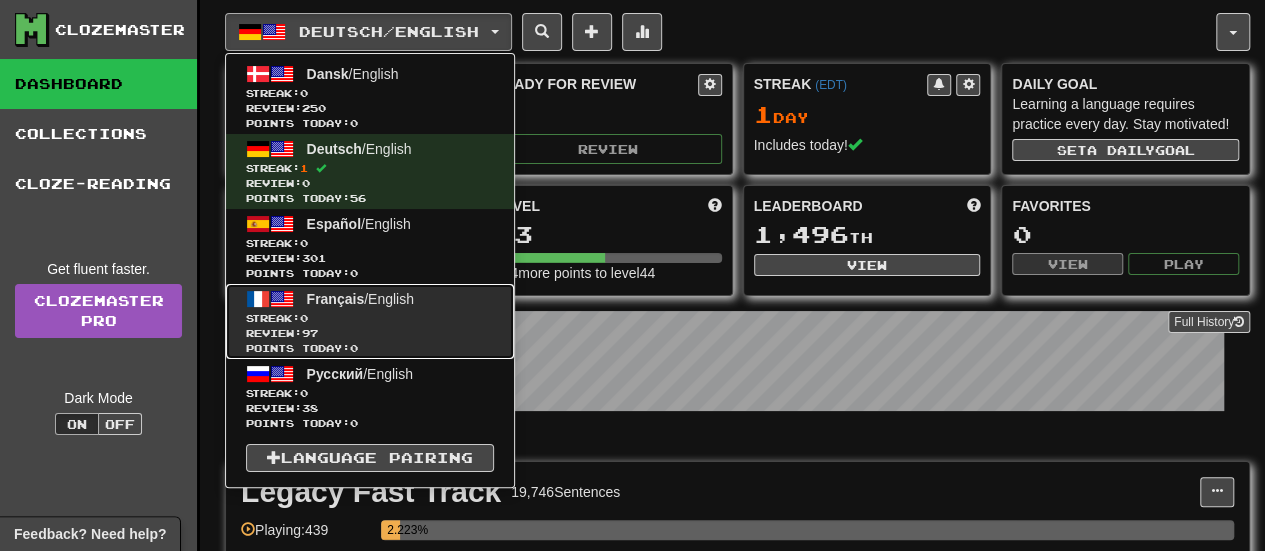 click on "Français  /  English" at bounding box center (360, 299) 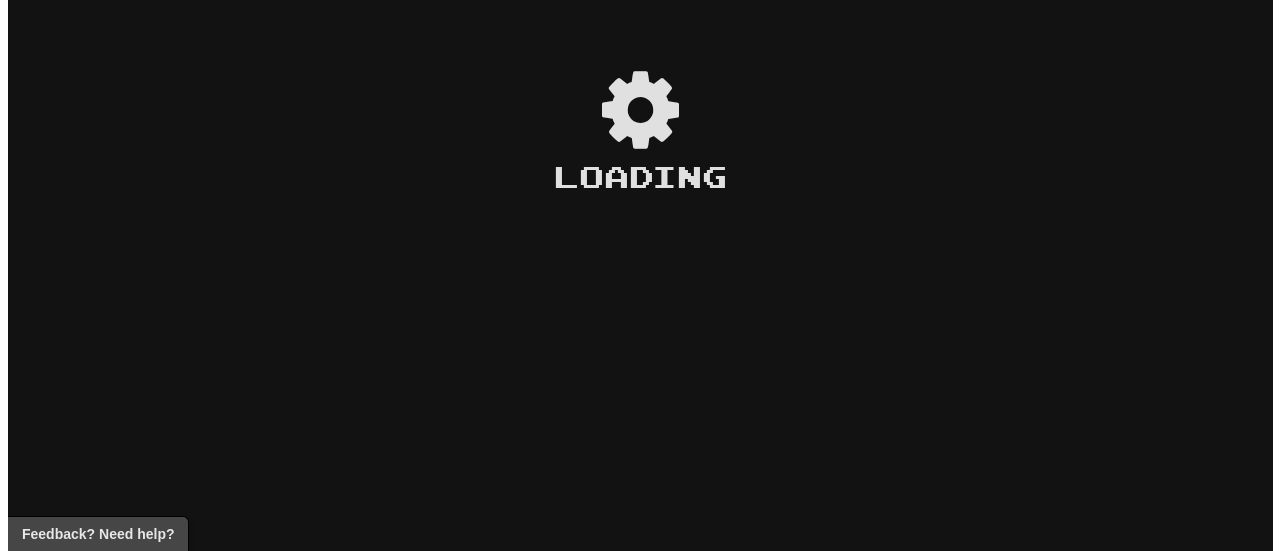 scroll, scrollTop: 0, scrollLeft: 0, axis: both 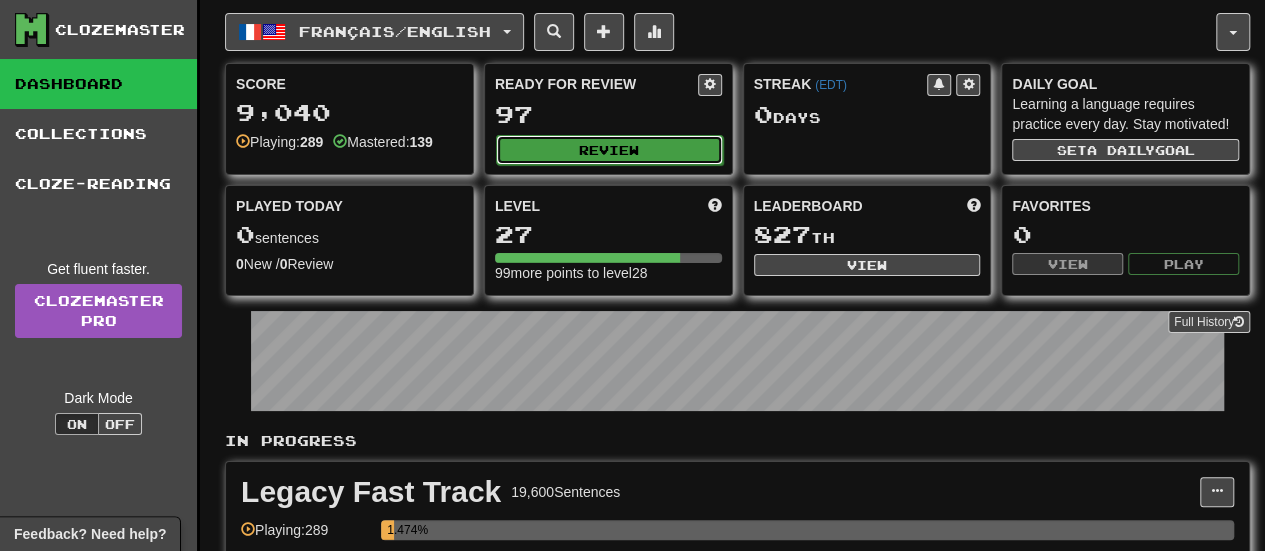 click on "Review" at bounding box center [609, 150] 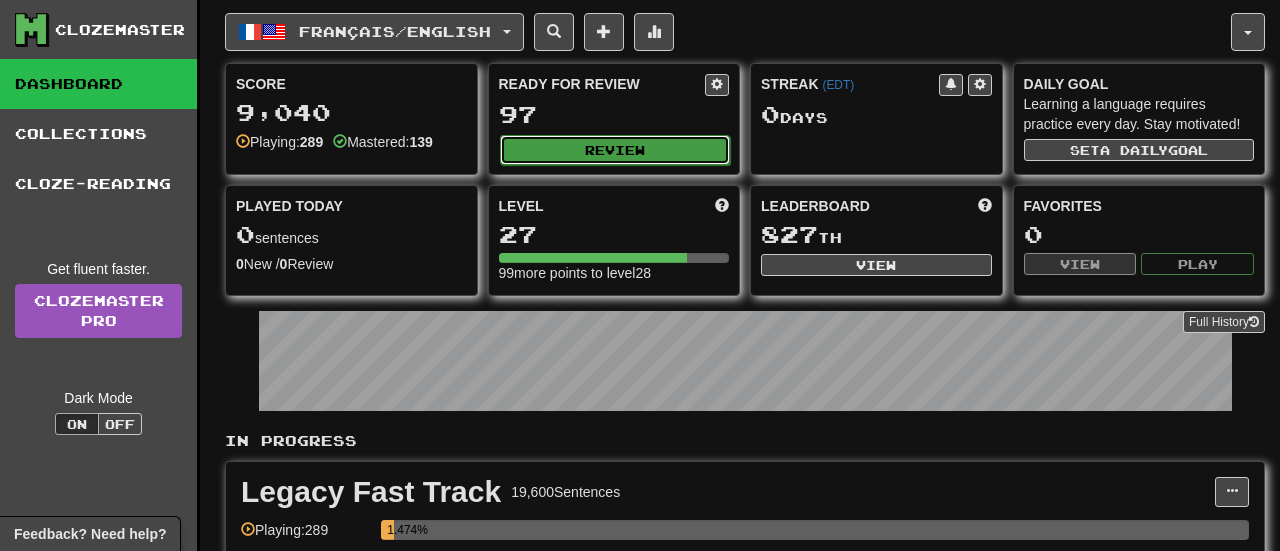 select on "**" 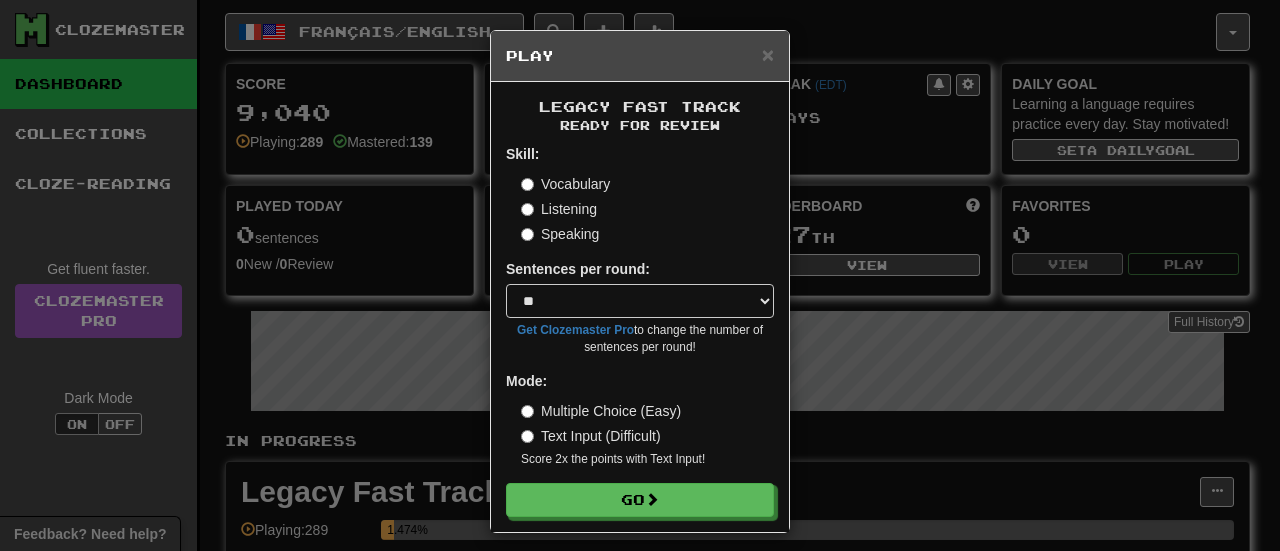 click on "Skill: Vocabulary Listening Speaking Sentences per round: * ** ** ** ** ** *** ******** Get Clozemaster Pro  to change the number of sentences per round! Mode: Multiple Choice (Easy) Text Input (Difficult) Score 2x the points with Text Input ! Go" at bounding box center (640, 330) 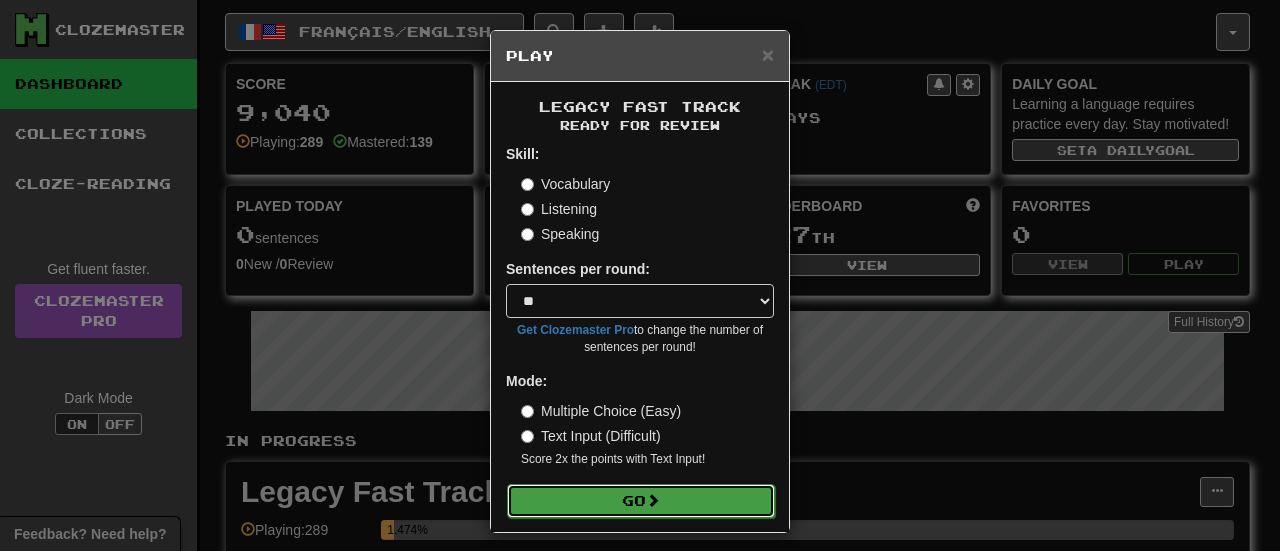 click on "Go" at bounding box center [641, 501] 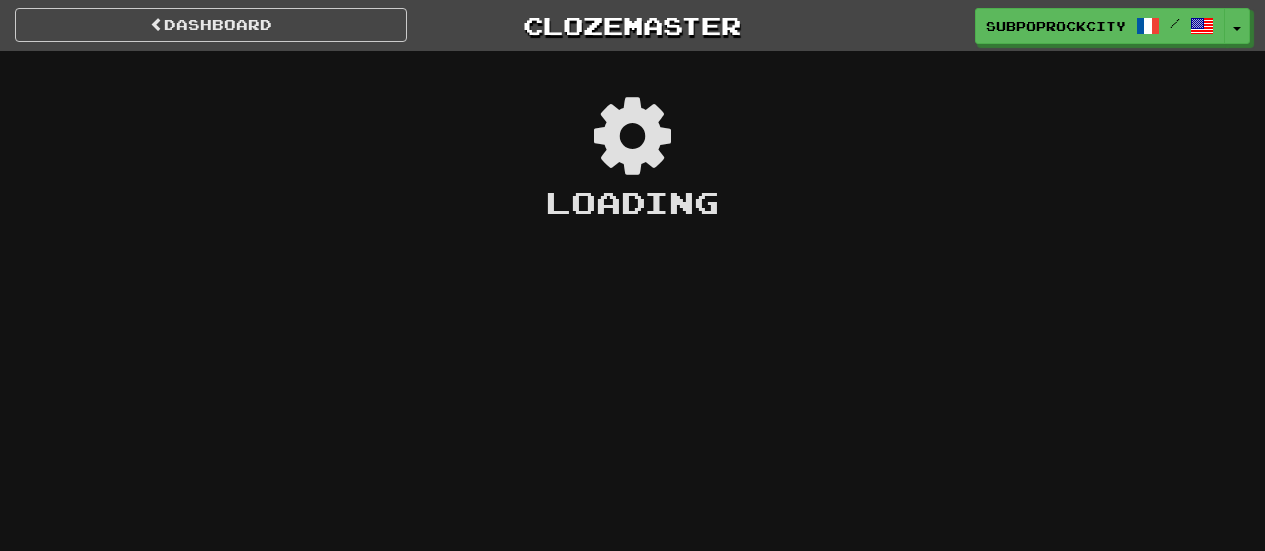 scroll, scrollTop: 0, scrollLeft: 0, axis: both 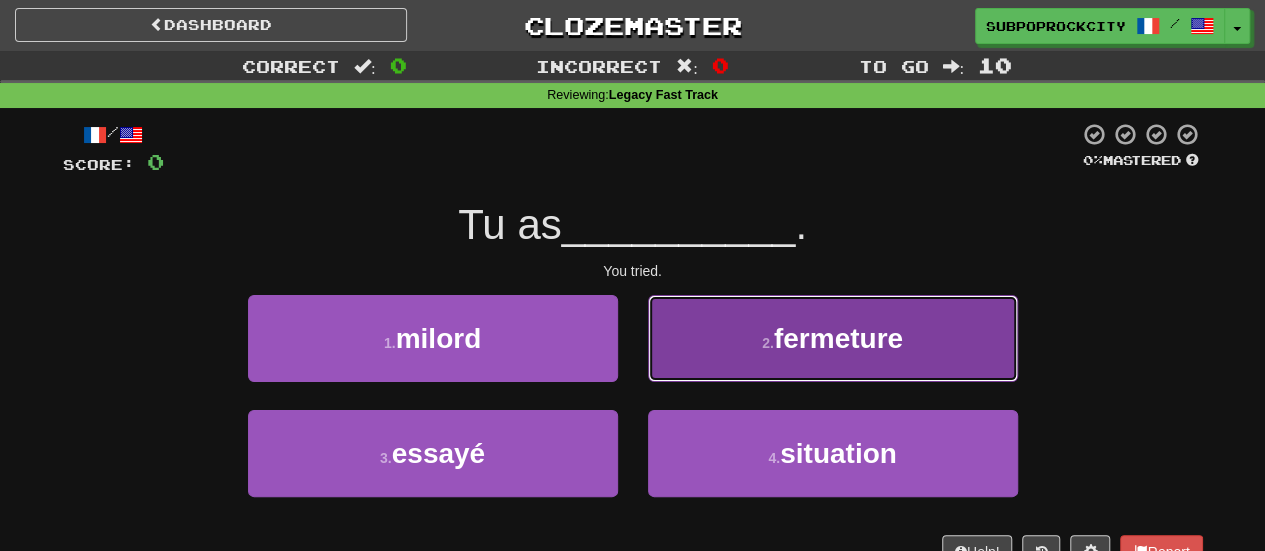 click on "2 .  fermeture" at bounding box center (833, 338) 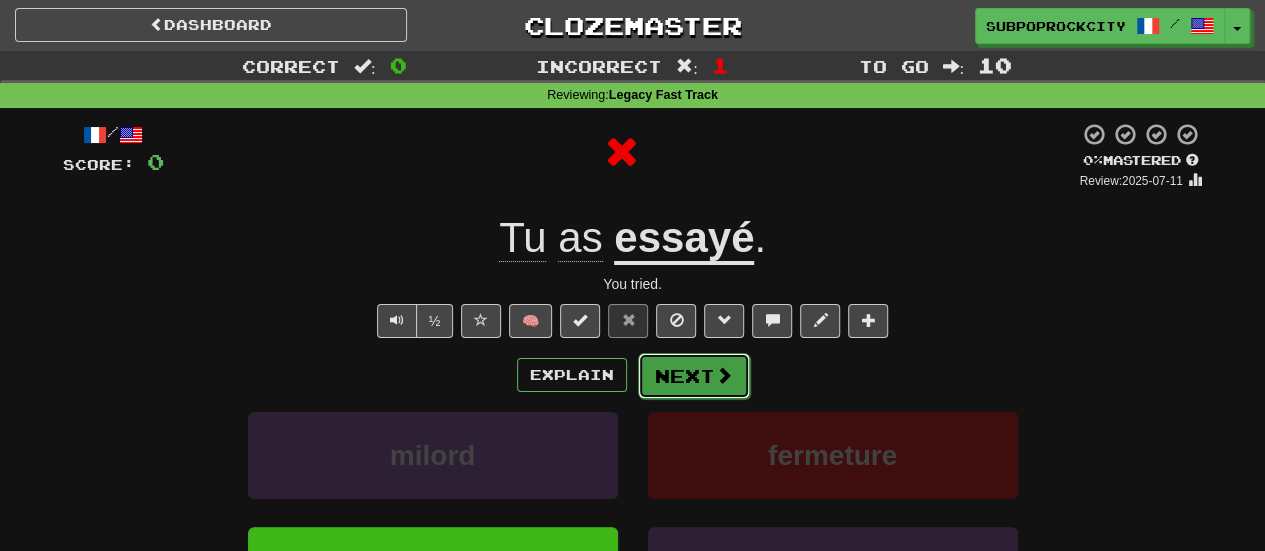 click on "Next" at bounding box center (694, 376) 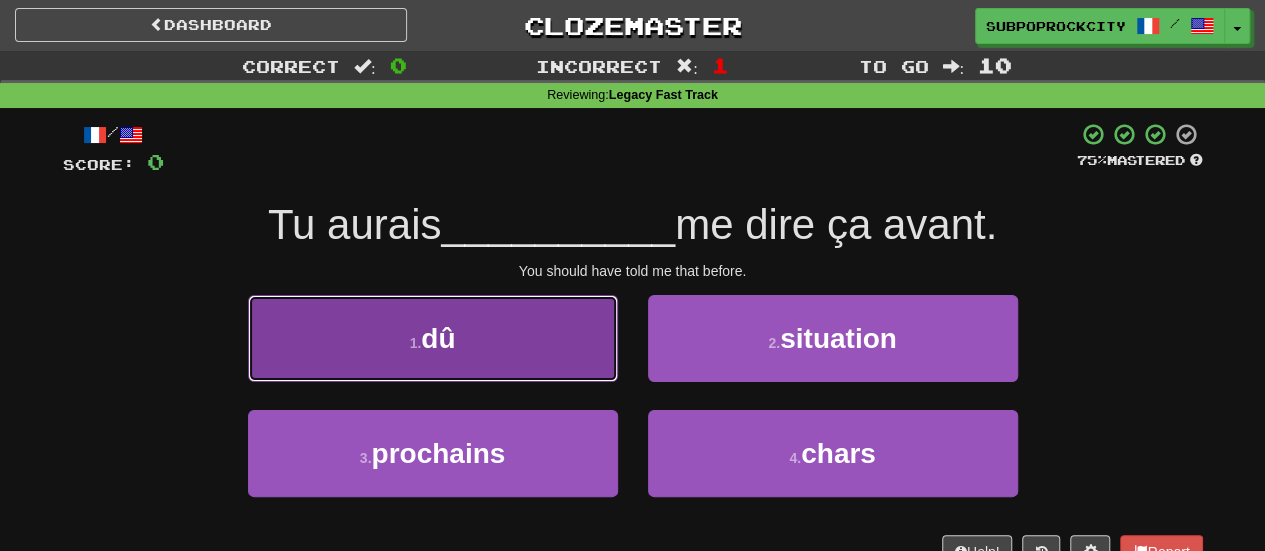 click on "1 .  dû" at bounding box center [433, 338] 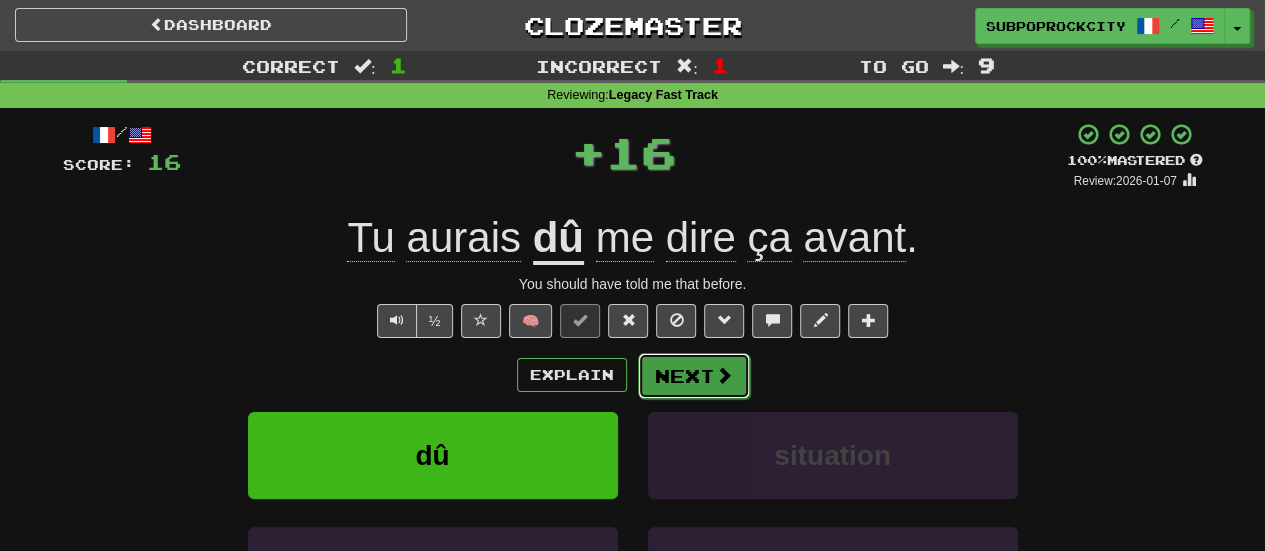 click on "Next" at bounding box center [694, 376] 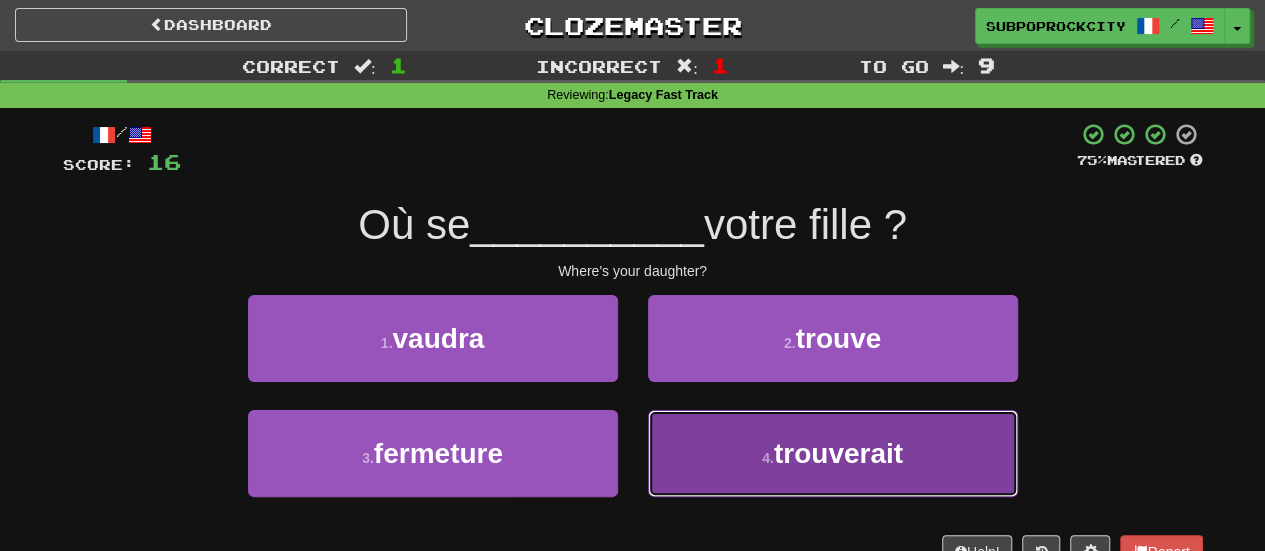 click on "4 .  trouverait" at bounding box center (833, 453) 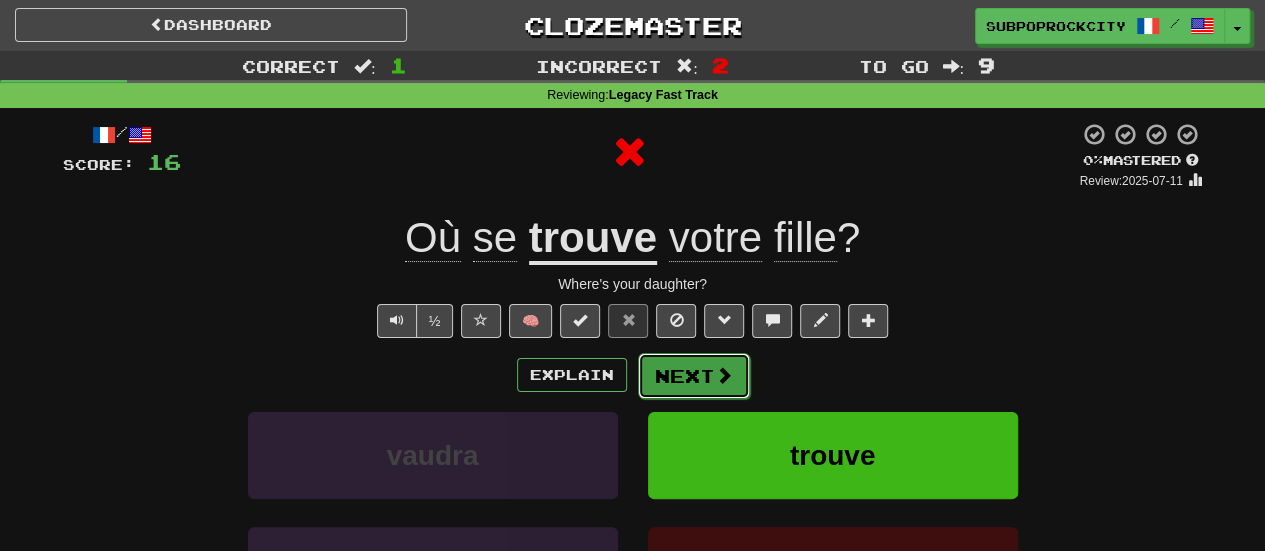 click on "Next" at bounding box center [694, 376] 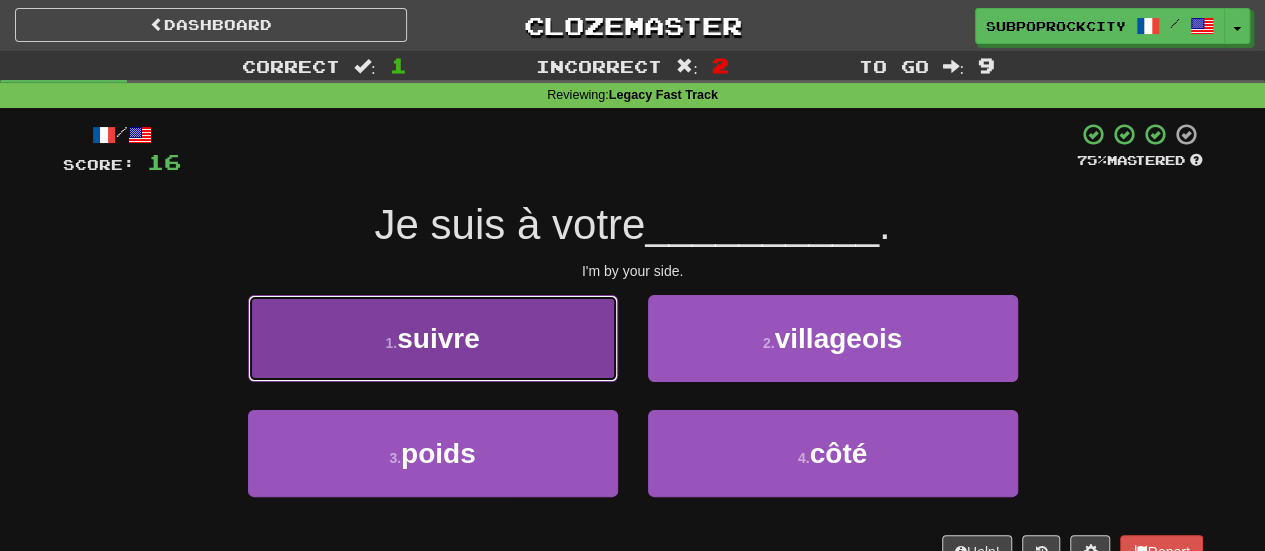 click on "1 .  suivre" at bounding box center (433, 338) 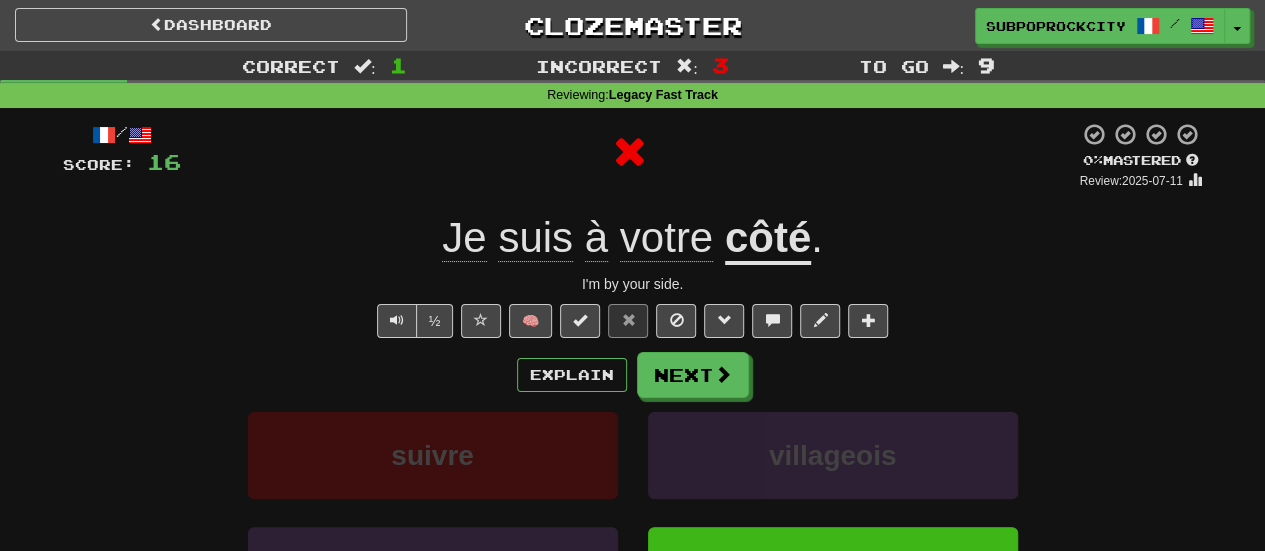 click on "Explain Next suivre villageois poids côté Learn more: suivre villageois poids côté" at bounding box center [633, 512] 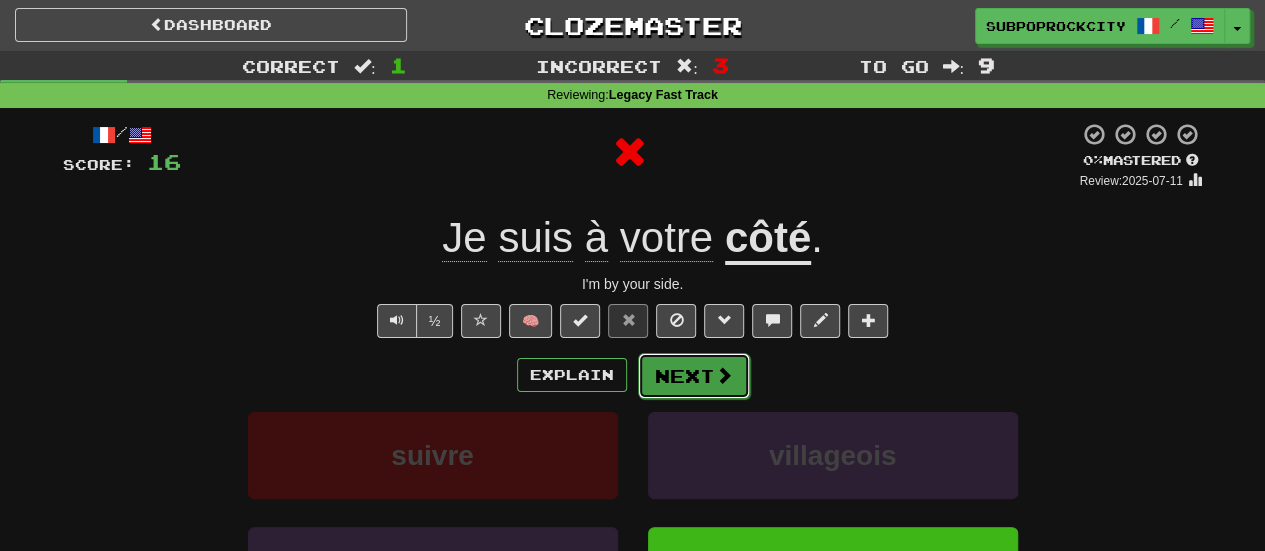 click on "Next" at bounding box center [694, 376] 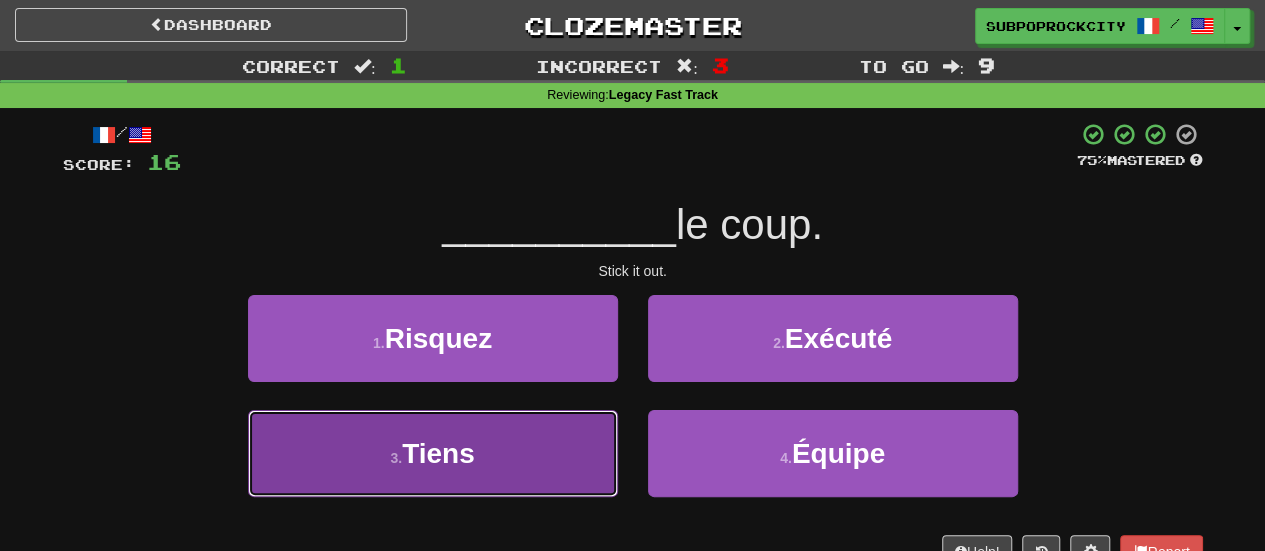 click on "3 .  Tiens" at bounding box center [433, 453] 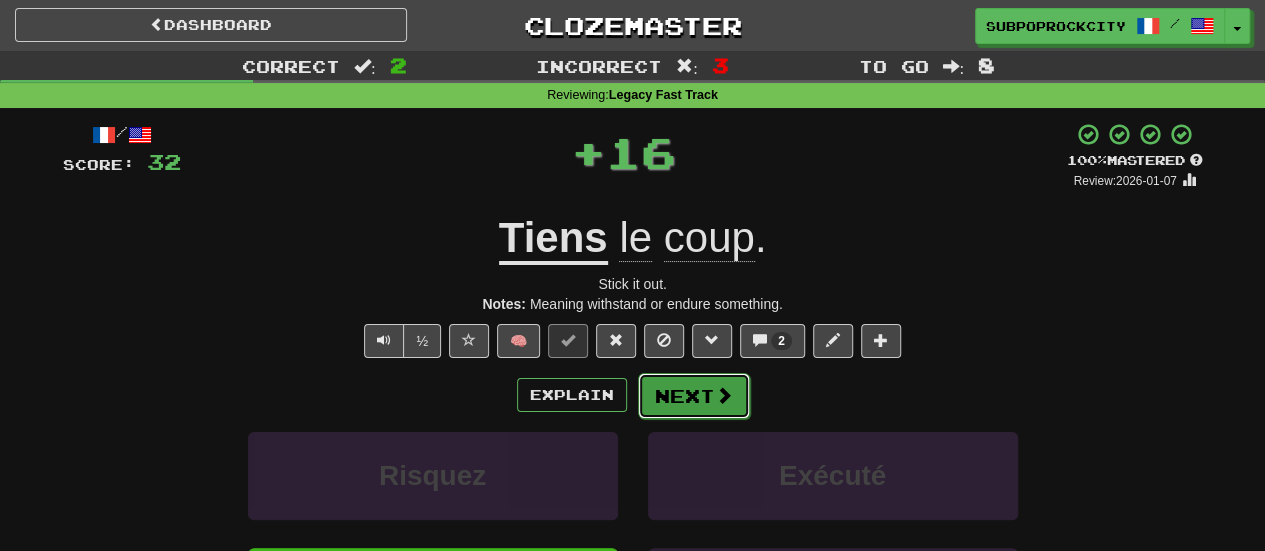 click on "Next" at bounding box center (694, 396) 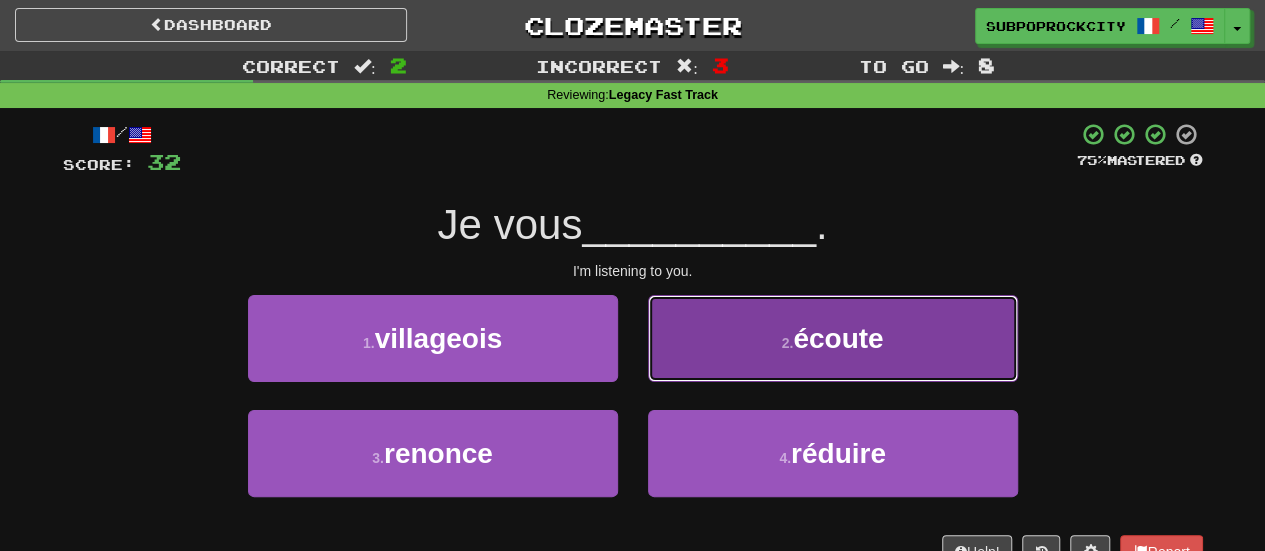 click on "2 .  écoute" at bounding box center [833, 338] 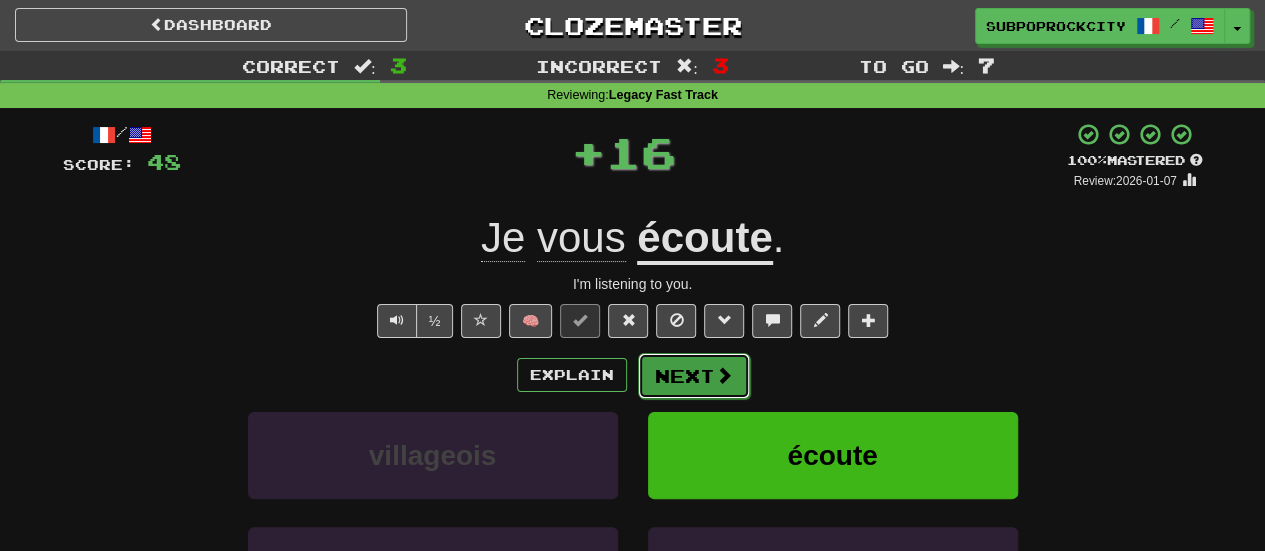click on "Next" at bounding box center [694, 376] 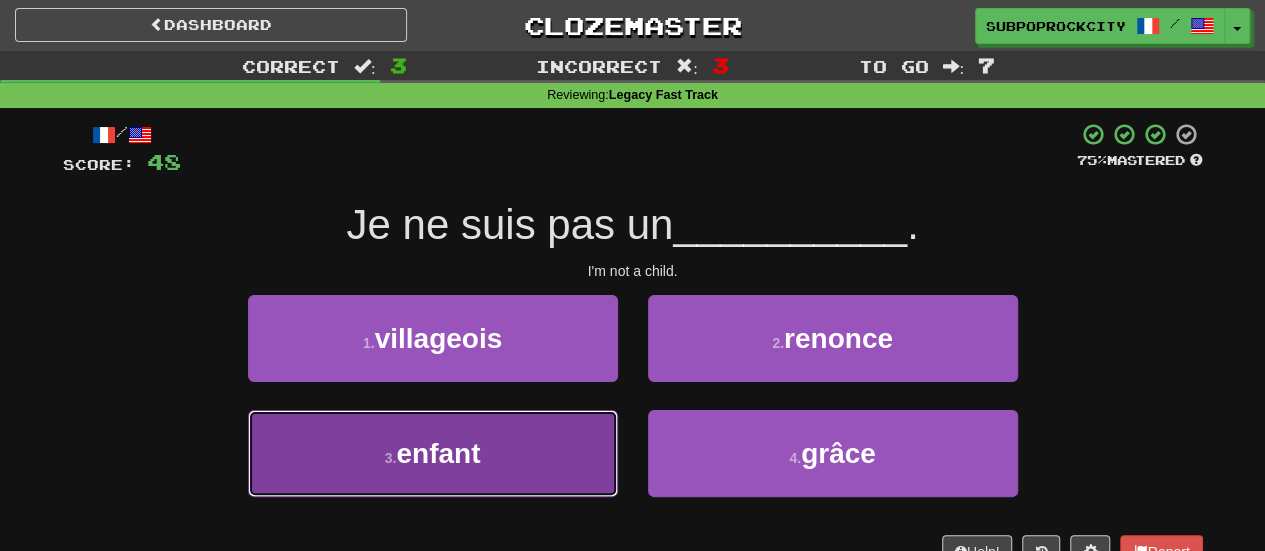 click on "3 .  enfant" at bounding box center [433, 453] 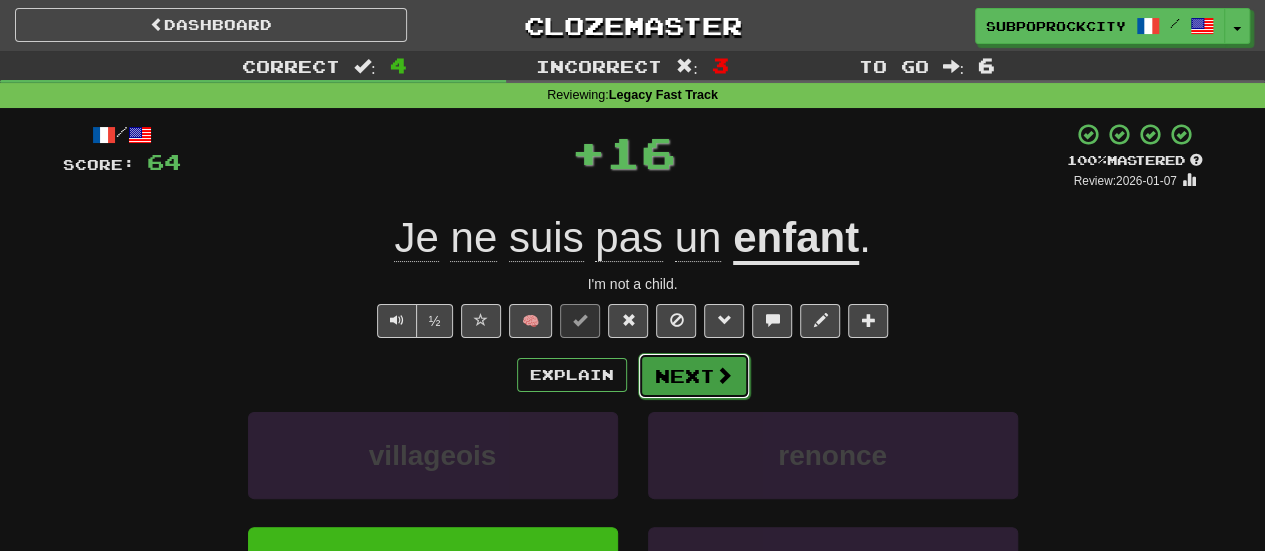 click on "Next" at bounding box center [694, 376] 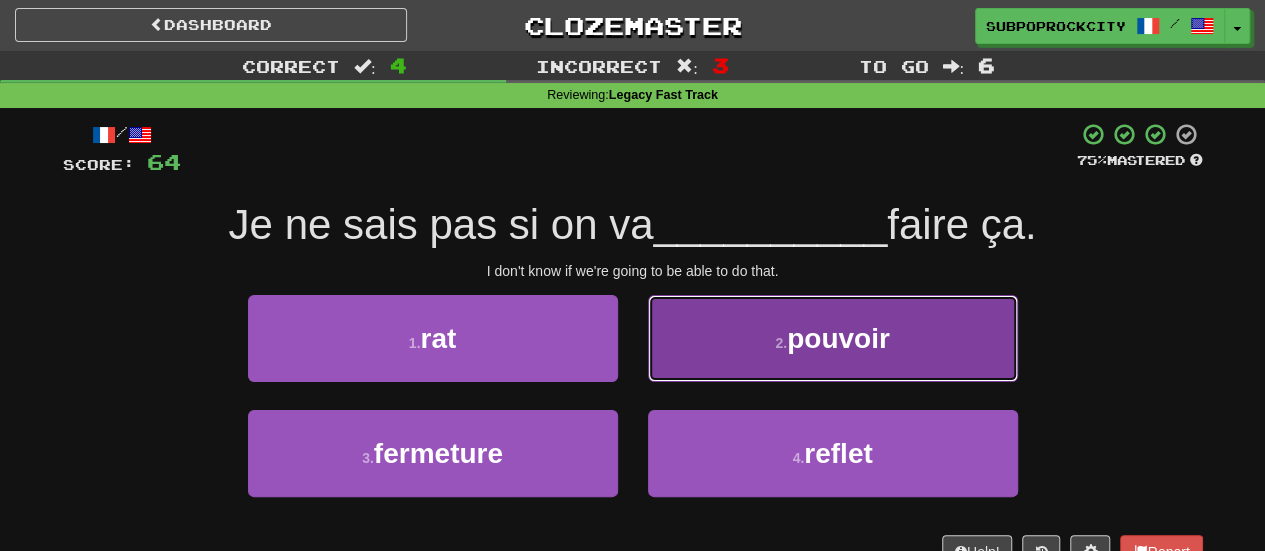 click on "2 .  pouvoir" at bounding box center [833, 338] 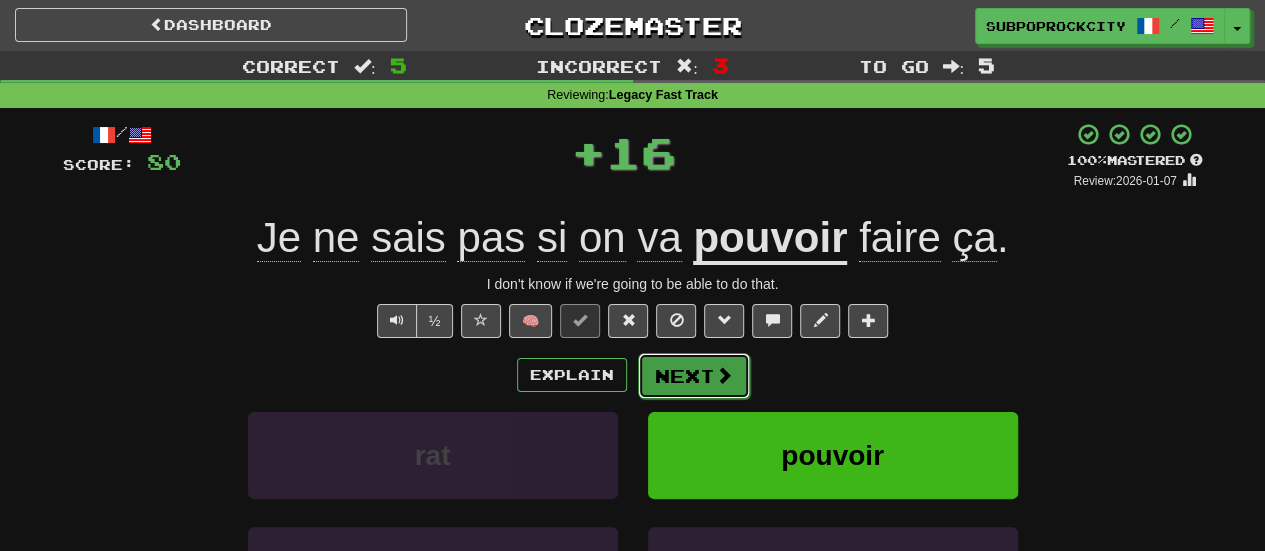 click on "Next" at bounding box center (694, 376) 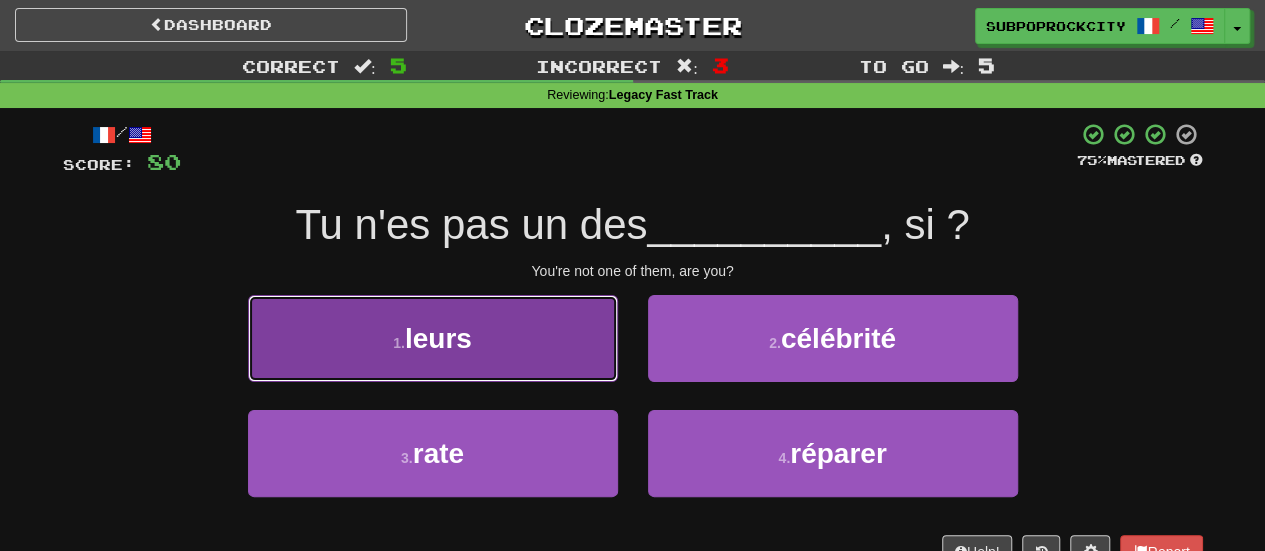 click on "1 .  leurs" at bounding box center [433, 338] 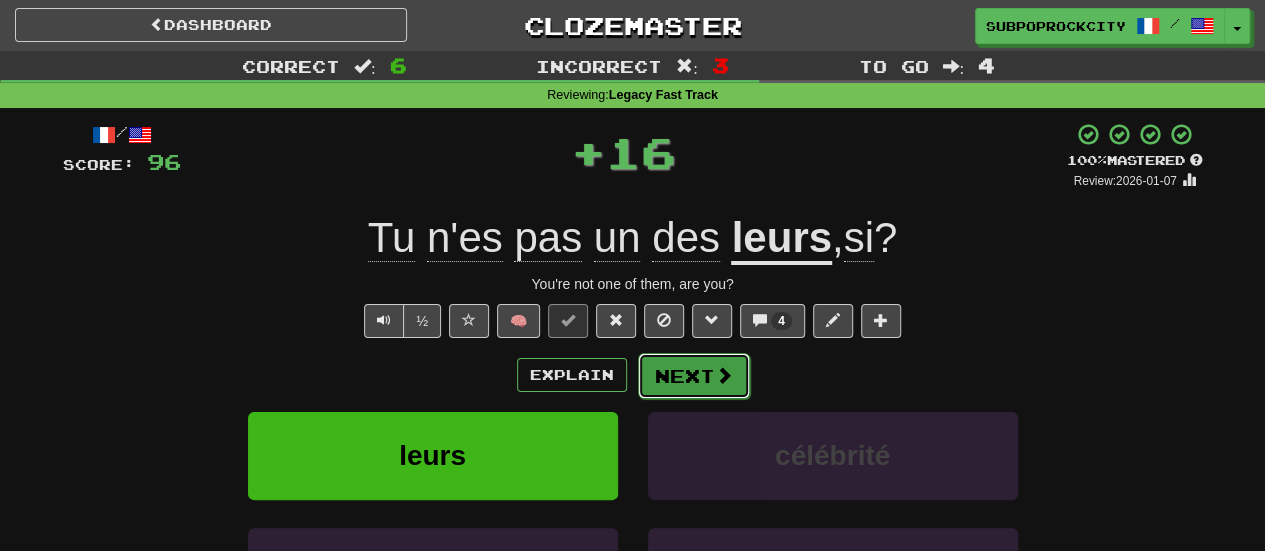click on "Next" at bounding box center [694, 376] 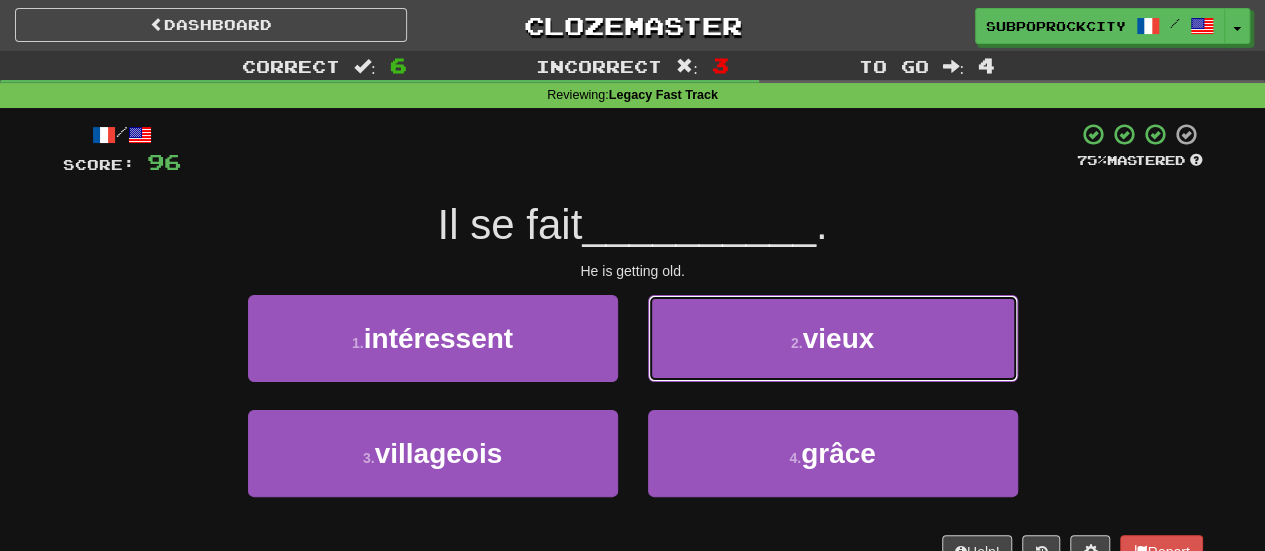 click on "2 .  vieux" at bounding box center (833, 338) 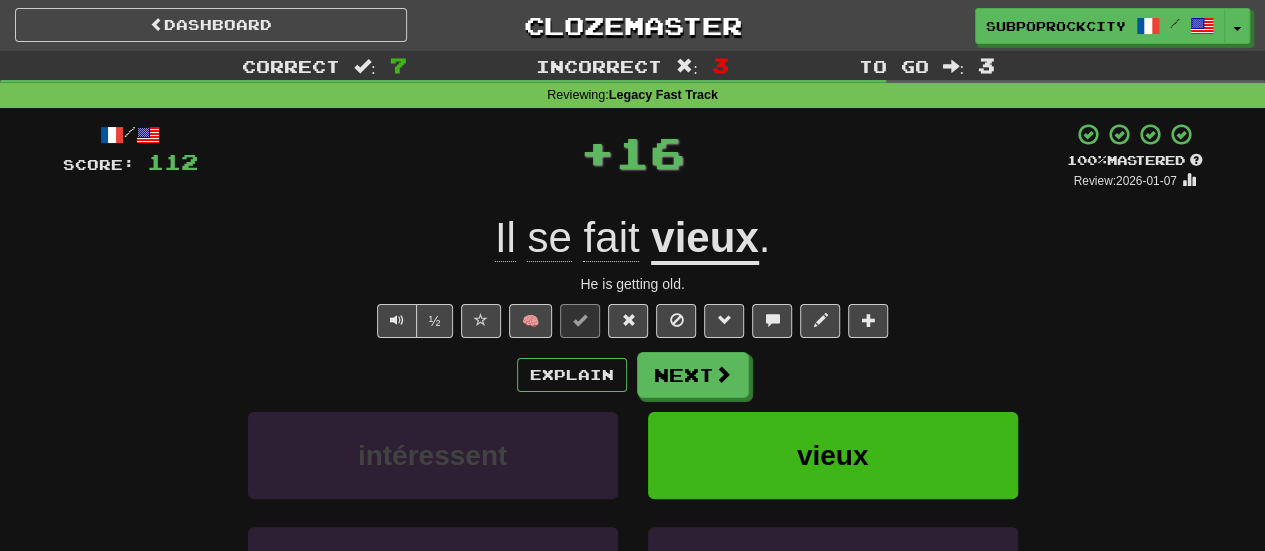 click on "Next" at bounding box center (693, 375) 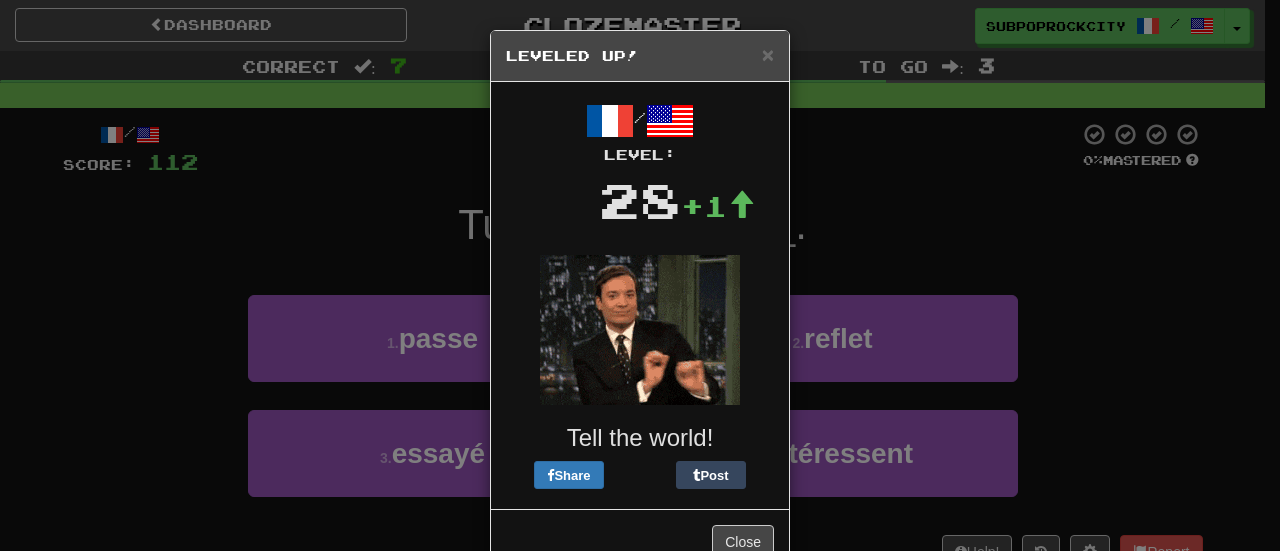 click on "Leveled Up!" at bounding box center [640, 56] 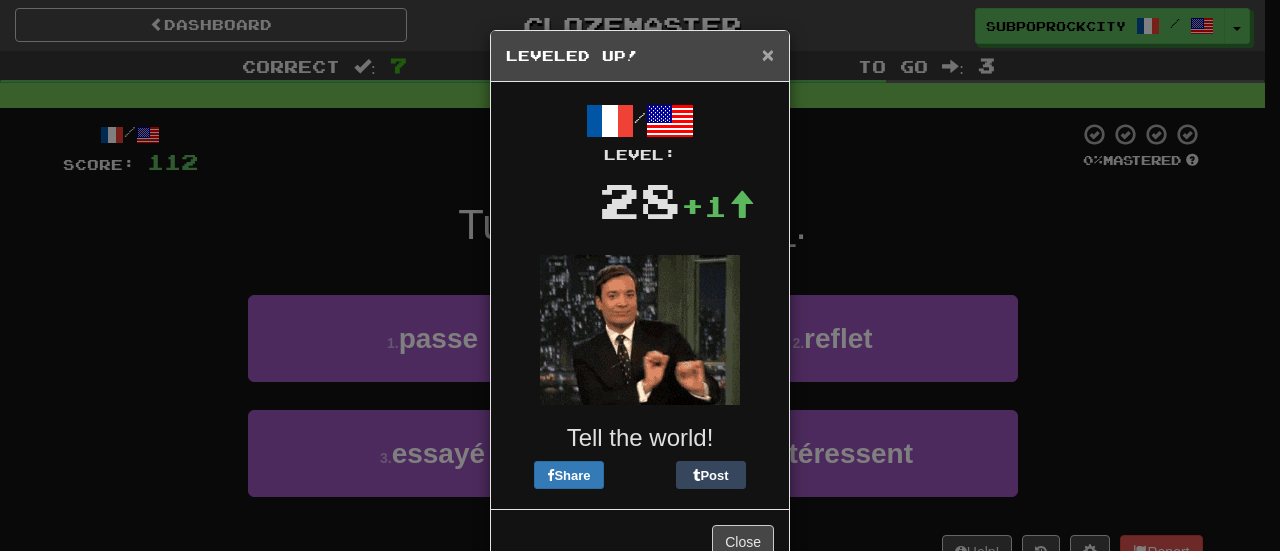 click on "×" at bounding box center (768, 54) 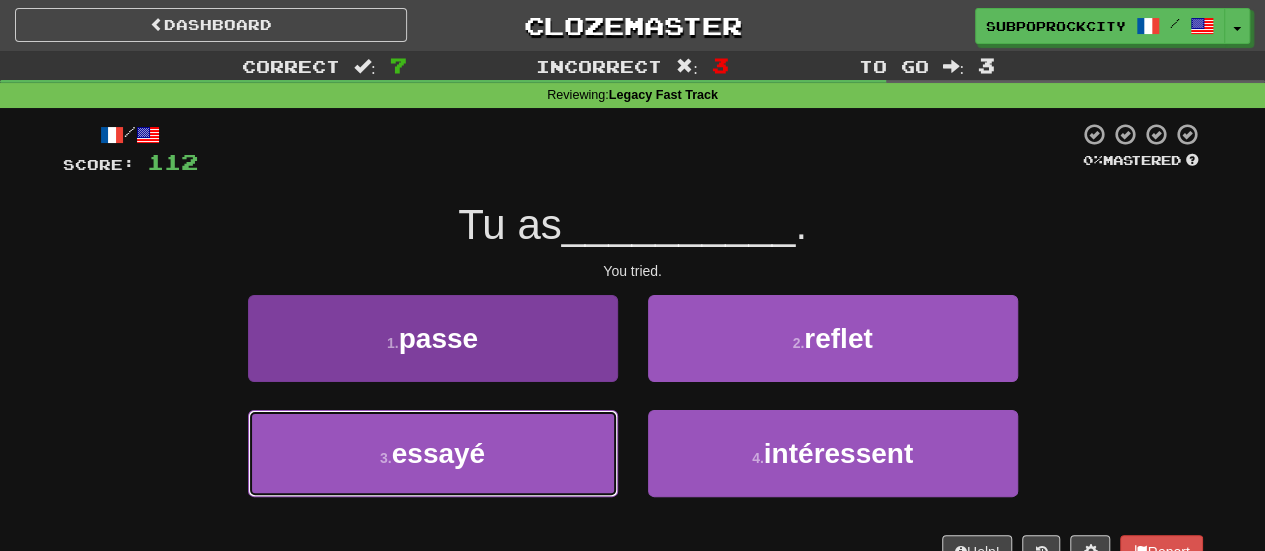 click on "essayé" at bounding box center [438, 453] 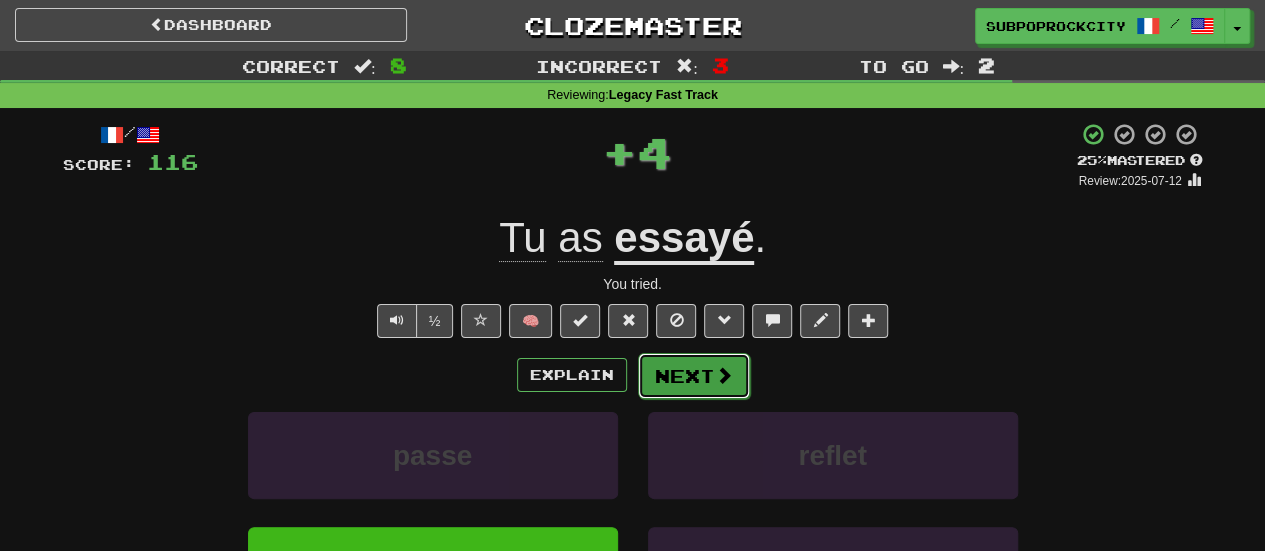 click on "Next" at bounding box center [694, 376] 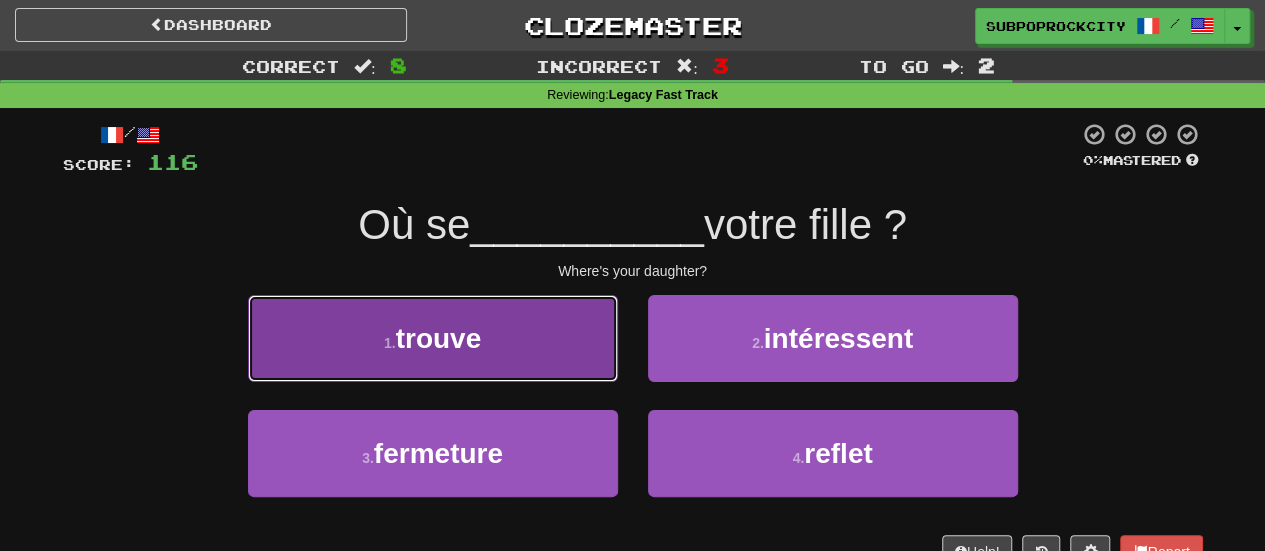 click on "1 .  trouve" at bounding box center (433, 338) 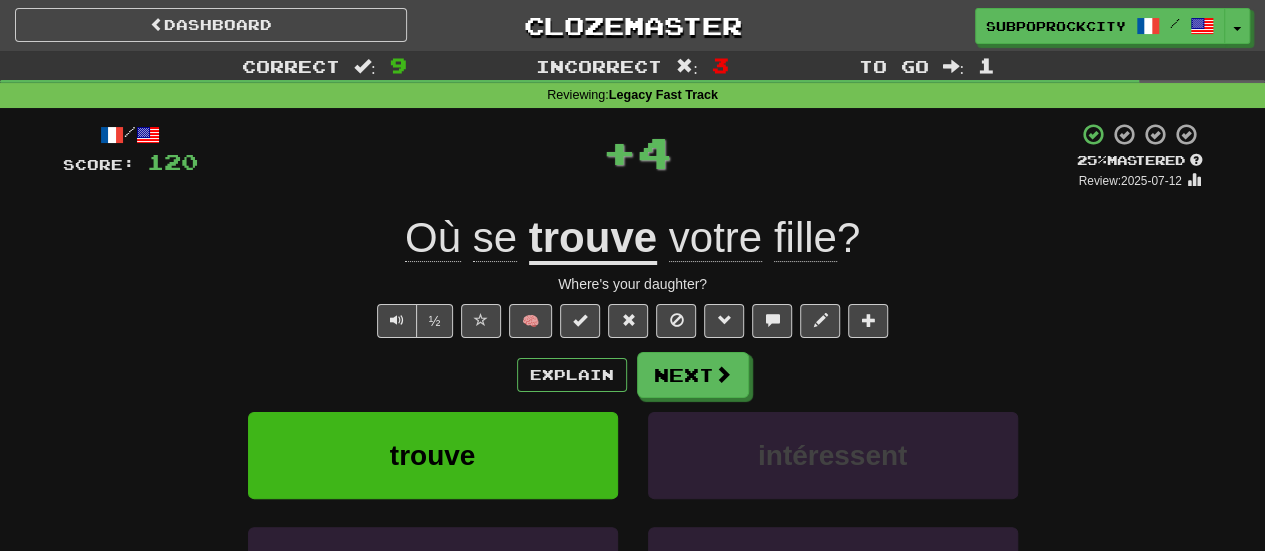 click on "Explain Next" at bounding box center [633, 375] 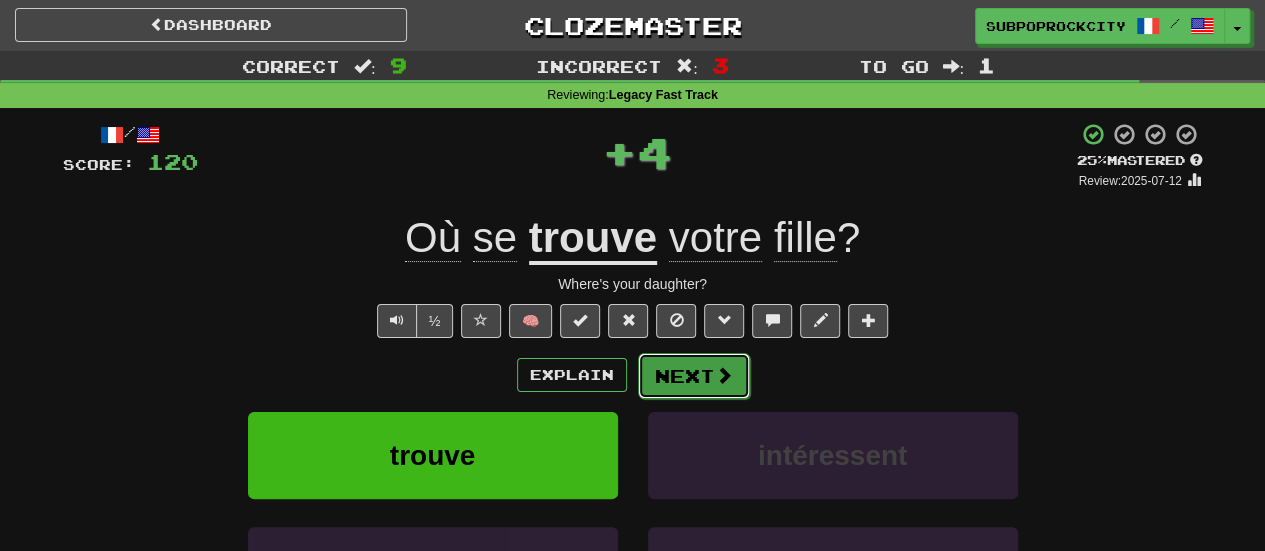 click on "Next" at bounding box center (694, 376) 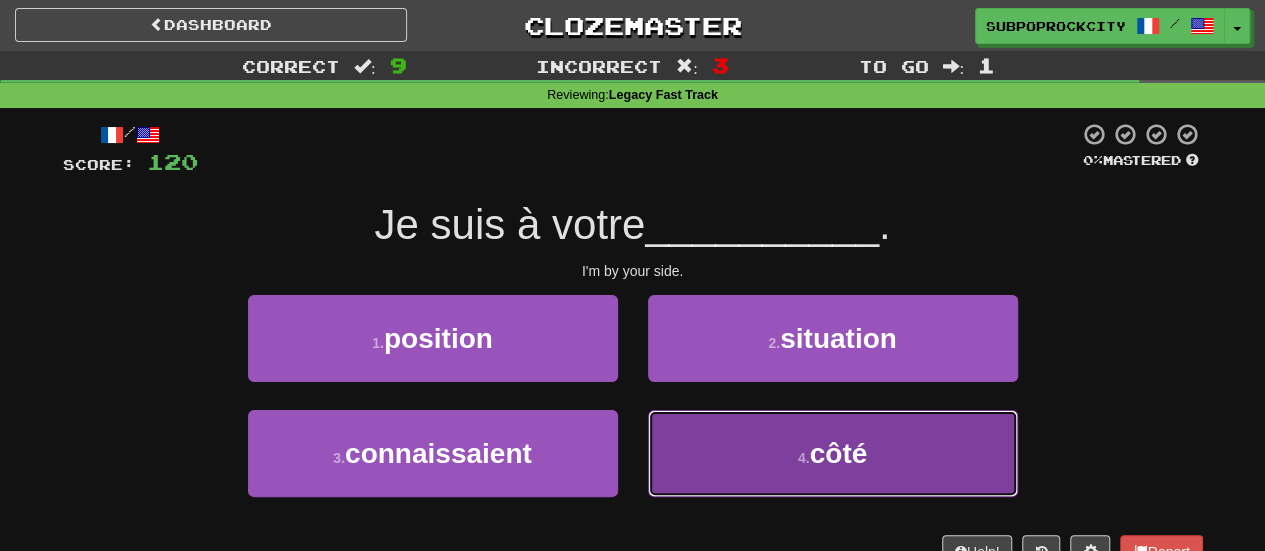 click on "4 .  côté" at bounding box center (833, 453) 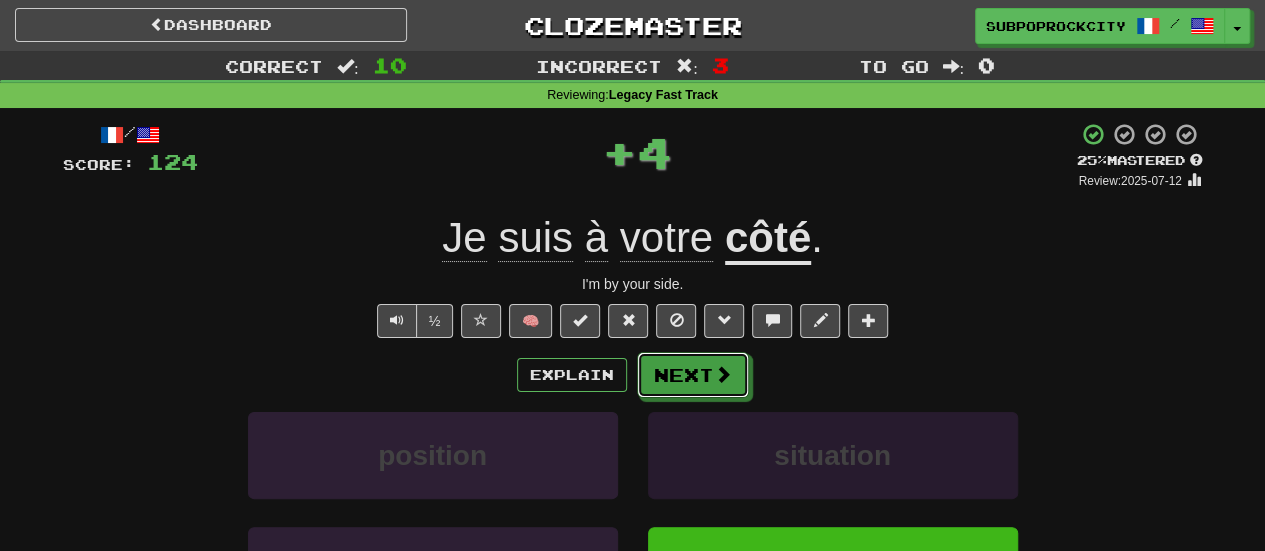 click on "Next" at bounding box center (693, 375) 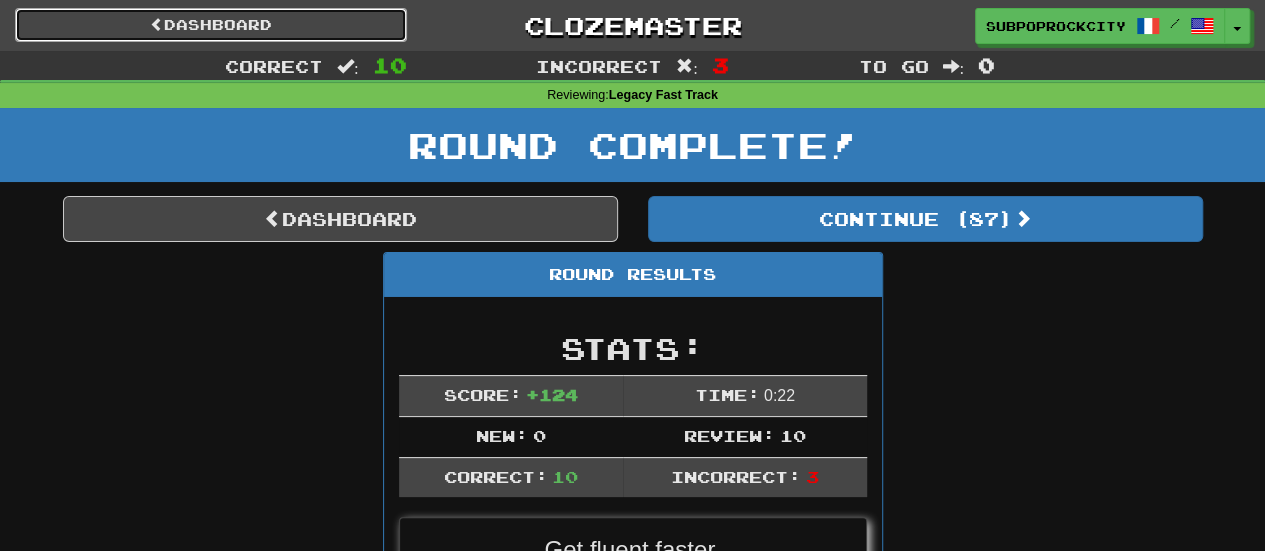 click on "Dashboard" at bounding box center [211, 25] 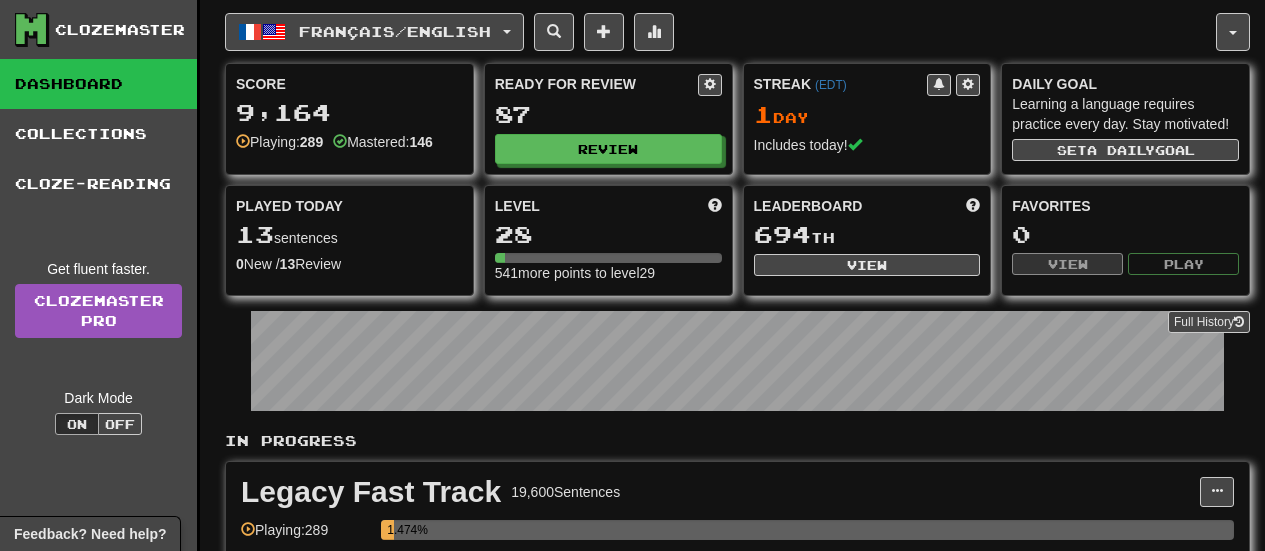 scroll, scrollTop: 0, scrollLeft: 0, axis: both 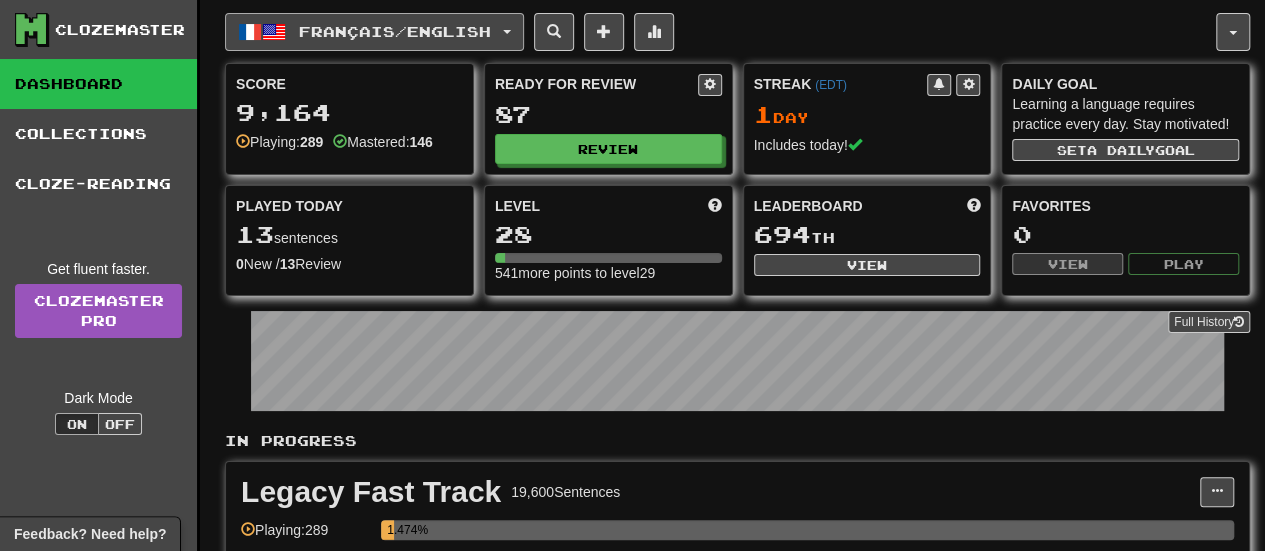 drag, startPoint x: 0, startPoint y: 0, endPoint x: 296, endPoint y: 35, distance: 298.06207 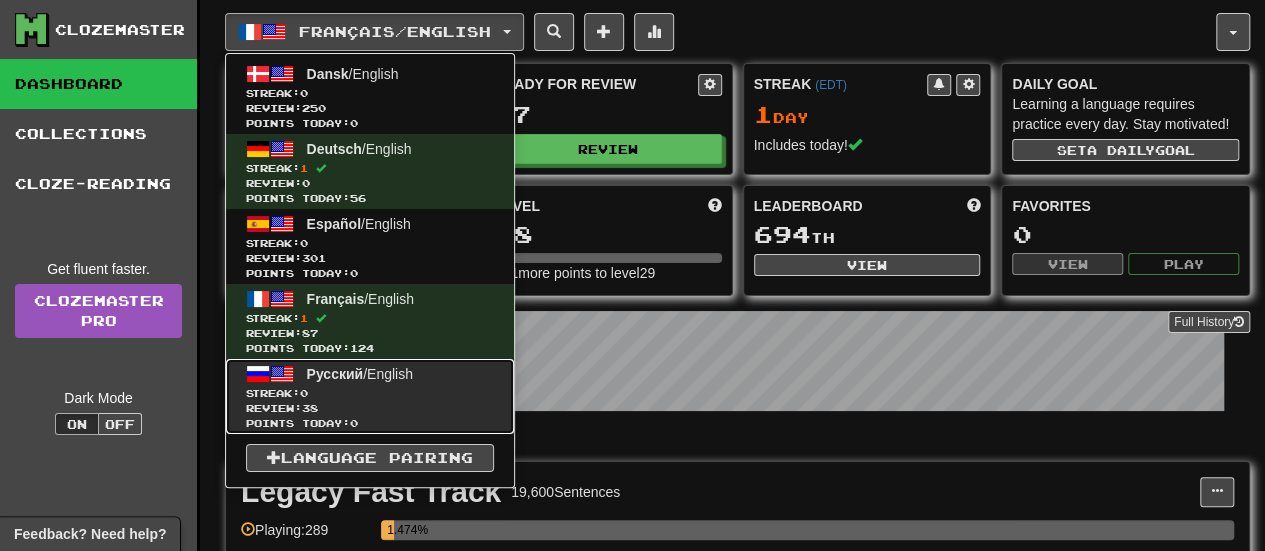 click on "Streak:  0" at bounding box center [370, 393] 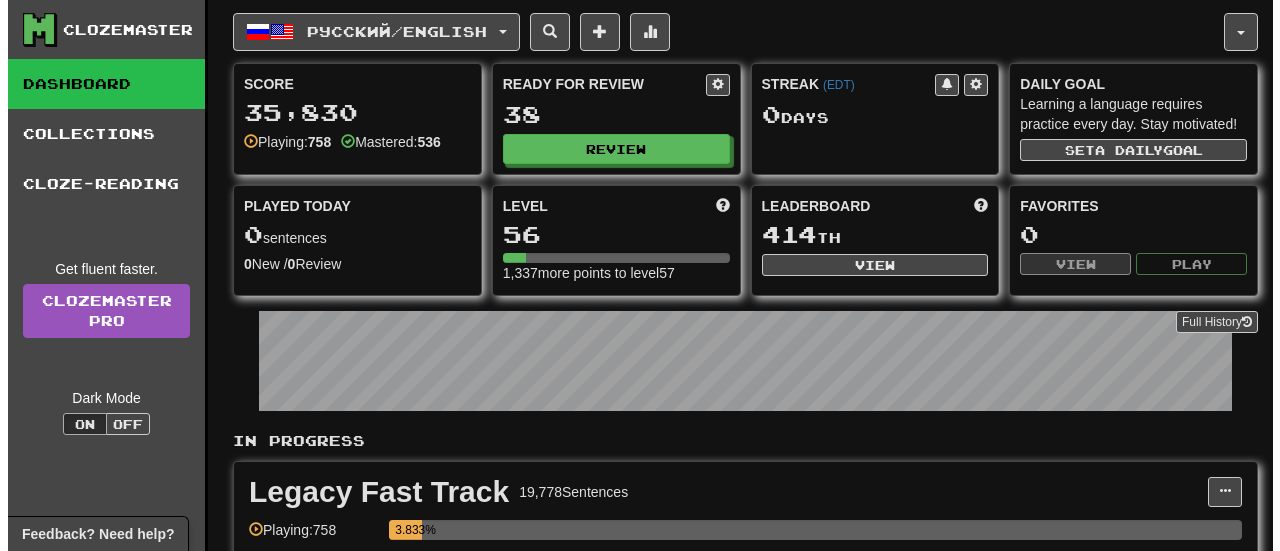 scroll, scrollTop: 0, scrollLeft: 0, axis: both 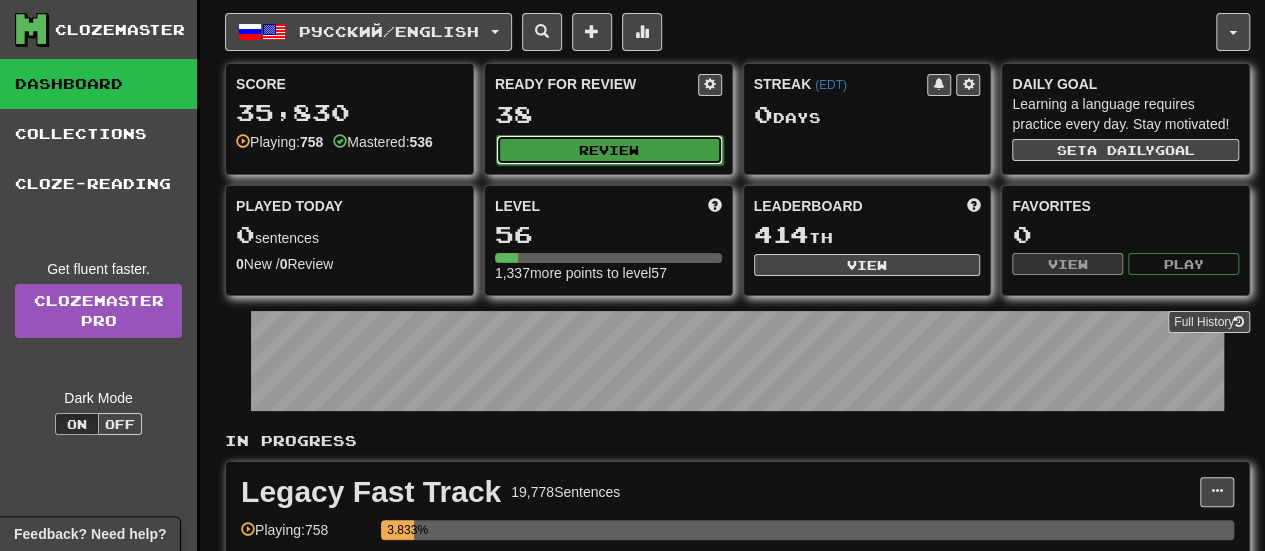 click on "Review" at bounding box center (609, 150) 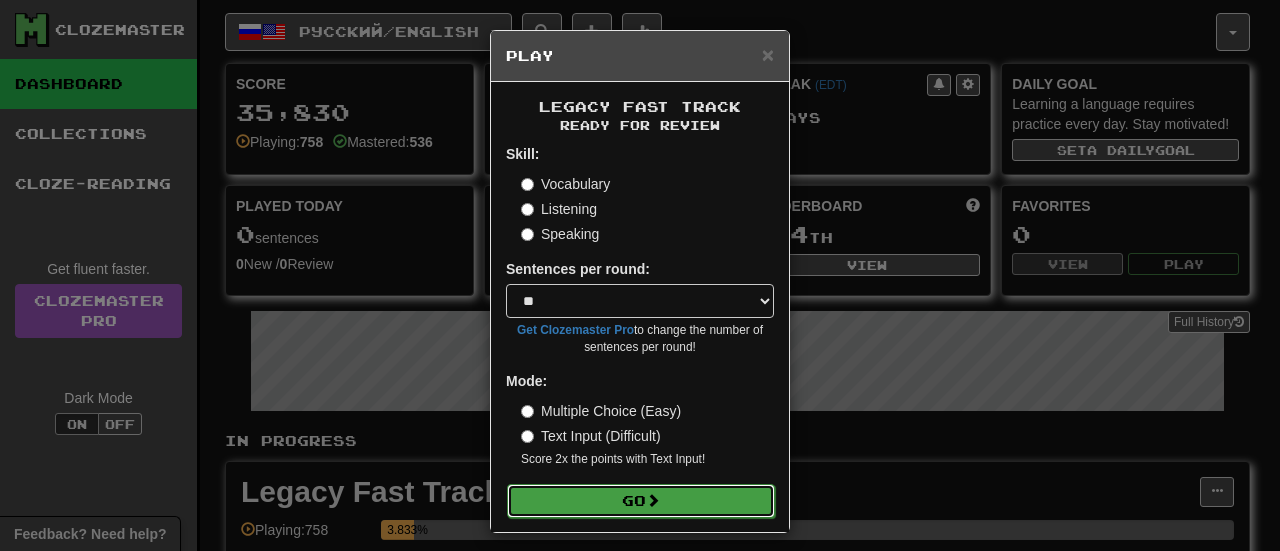 click at bounding box center [653, 500] 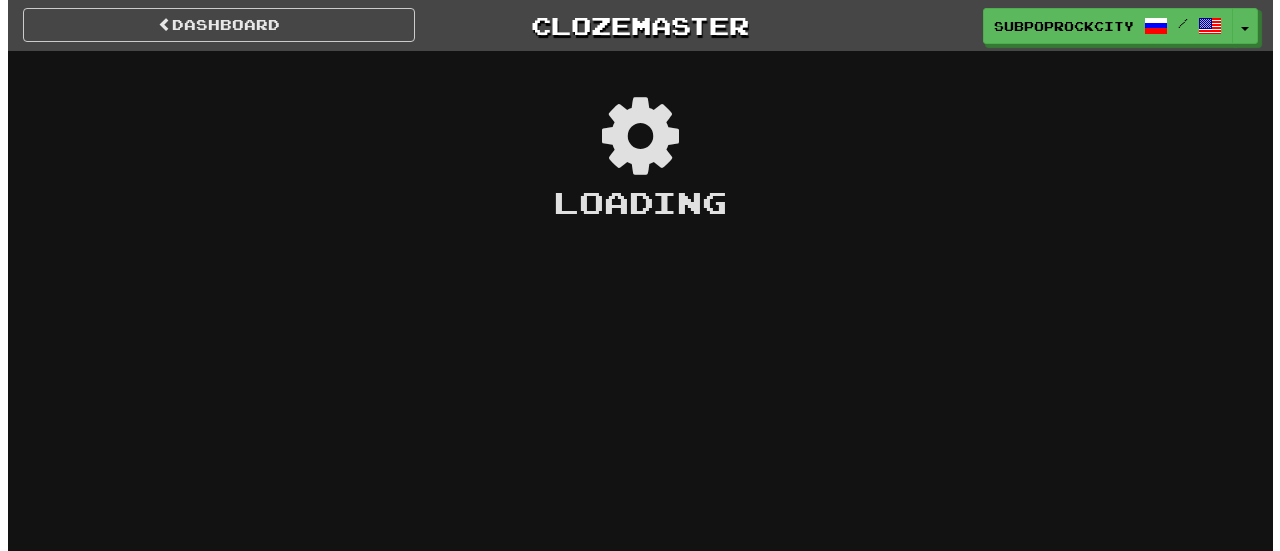 scroll, scrollTop: 0, scrollLeft: 0, axis: both 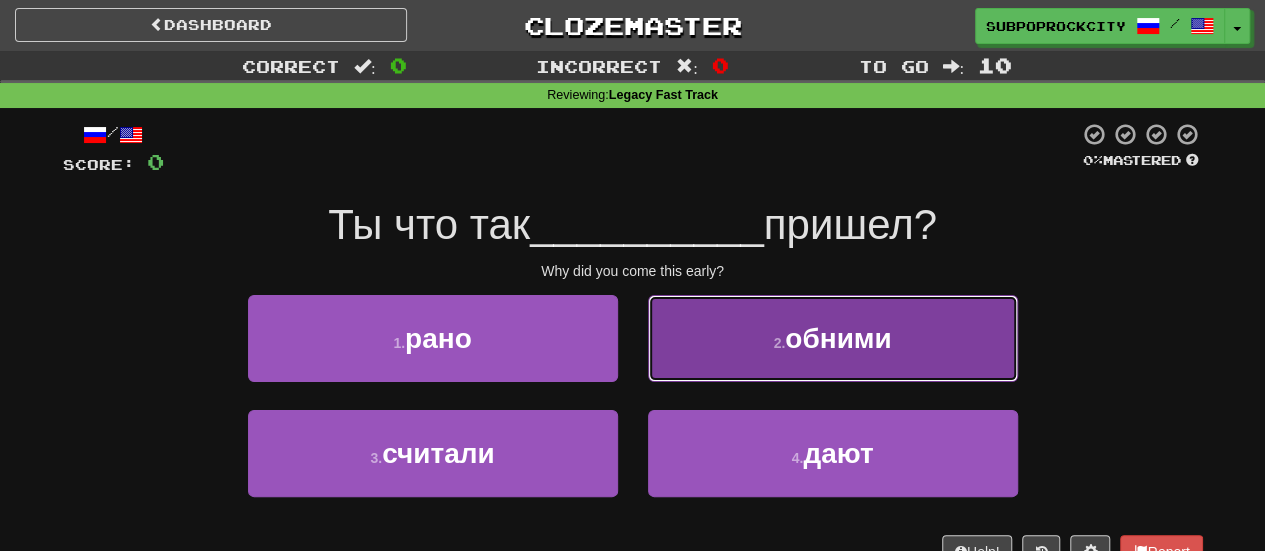 click on "2 .  обними" at bounding box center [833, 338] 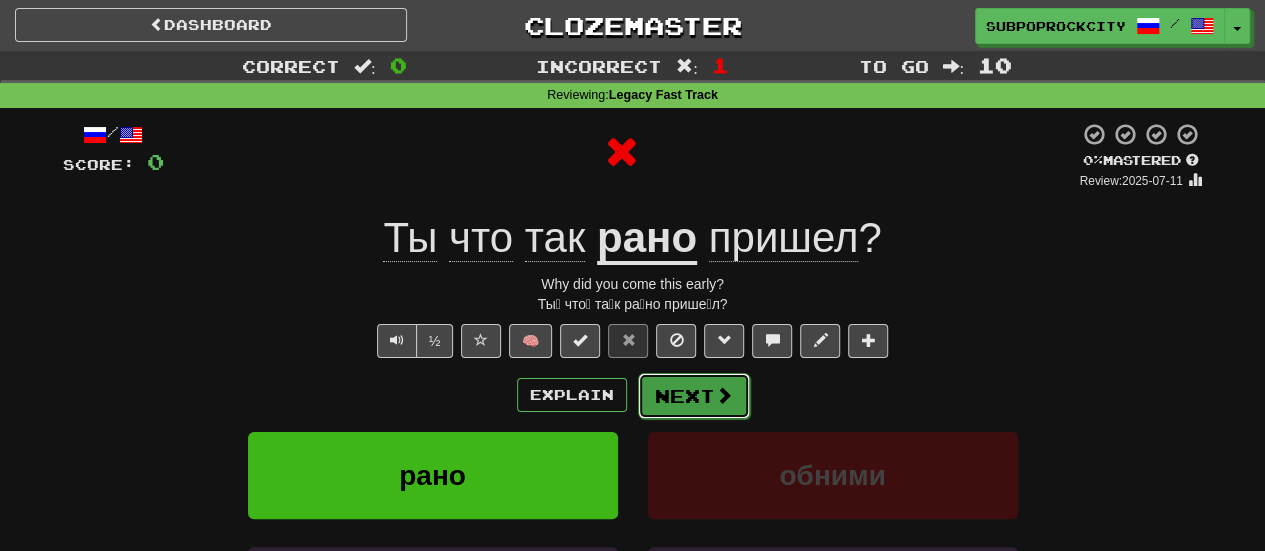 click at bounding box center (724, 395) 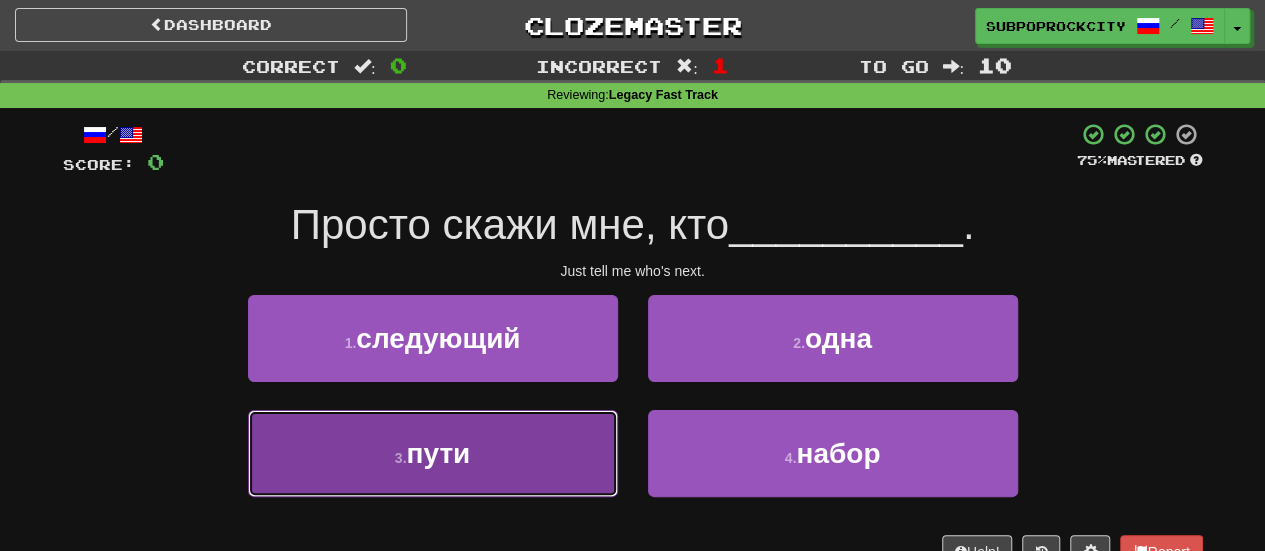 click on "3 .  пути" at bounding box center (433, 453) 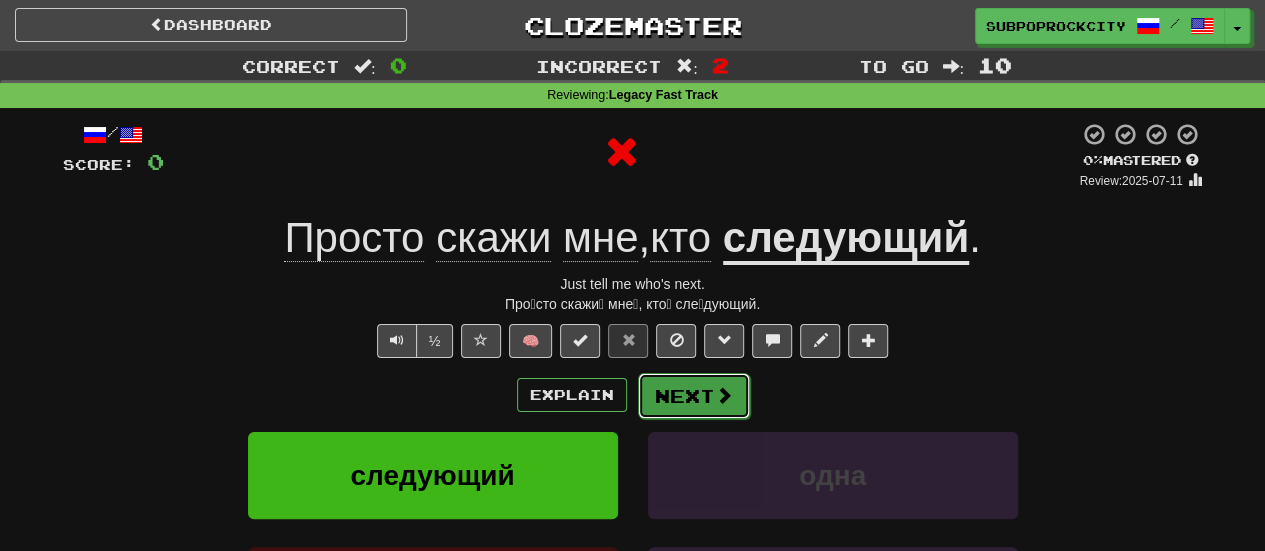 click on "Next" at bounding box center (694, 396) 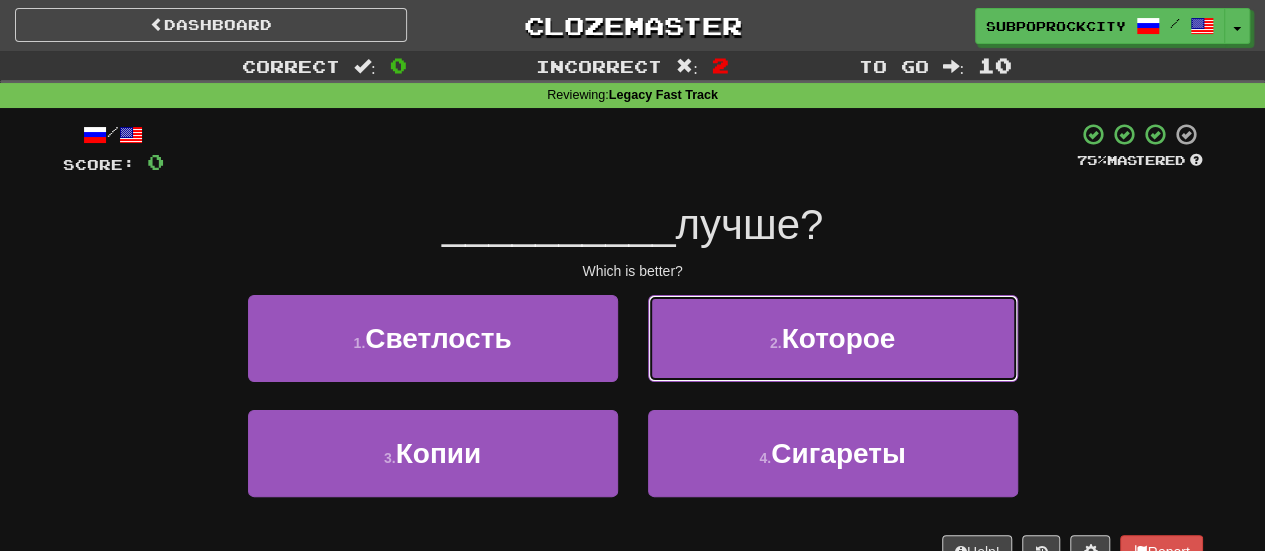 click on "2 .  Которое" at bounding box center (833, 338) 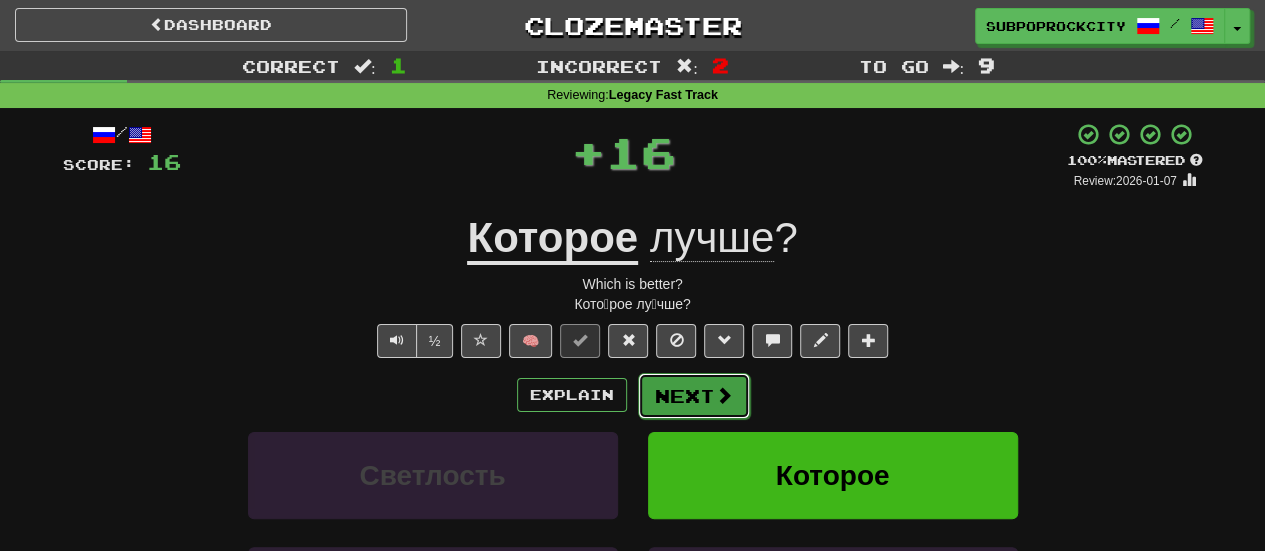 click on "Next" at bounding box center (694, 396) 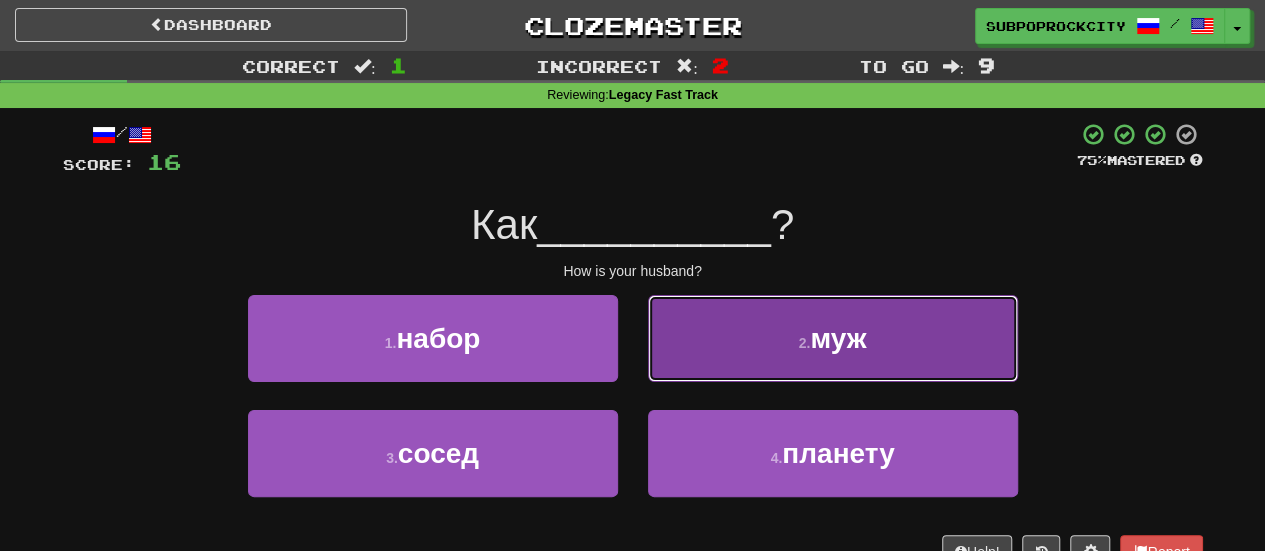 click on "2 .  муж" at bounding box center (833, 338) 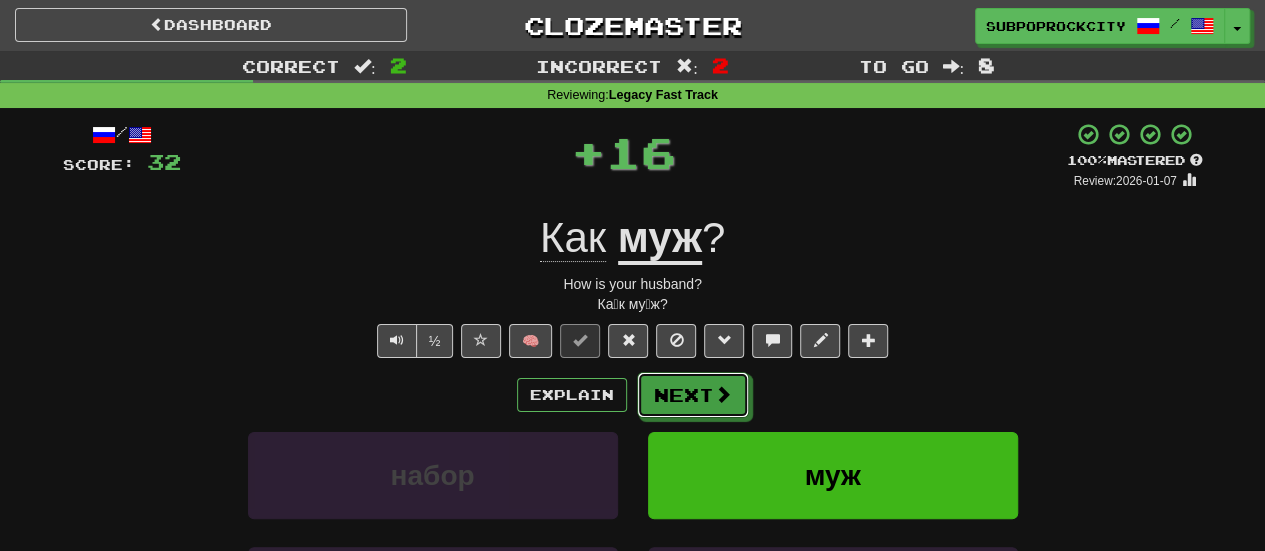 click on "Next" at bounding box center (693, 395) 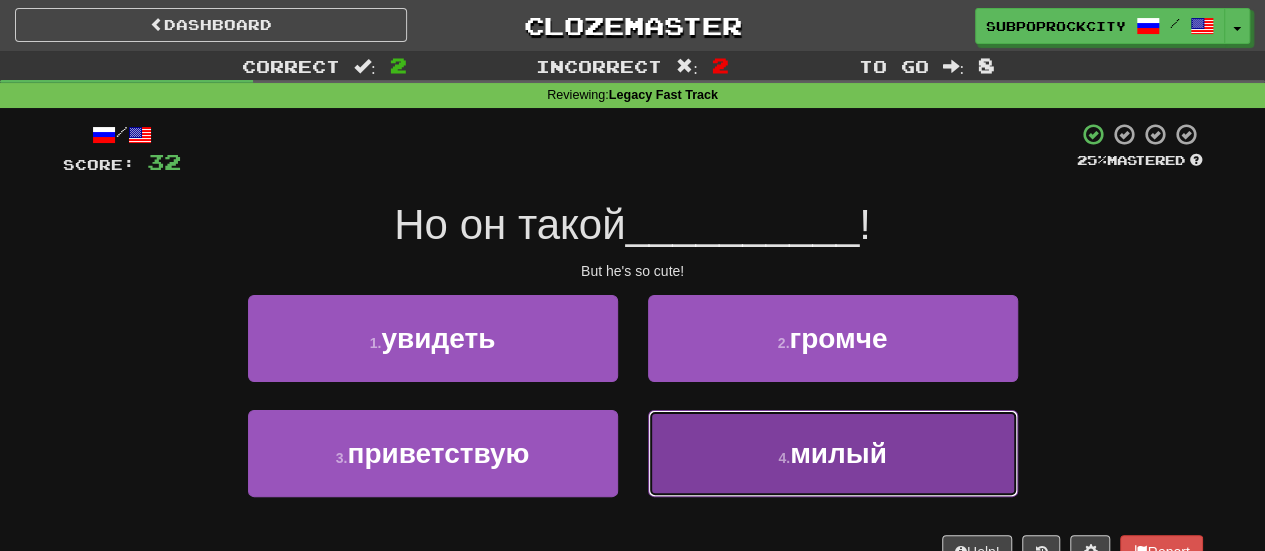 click on "4 .  милый" at bounding box center [833, 453] 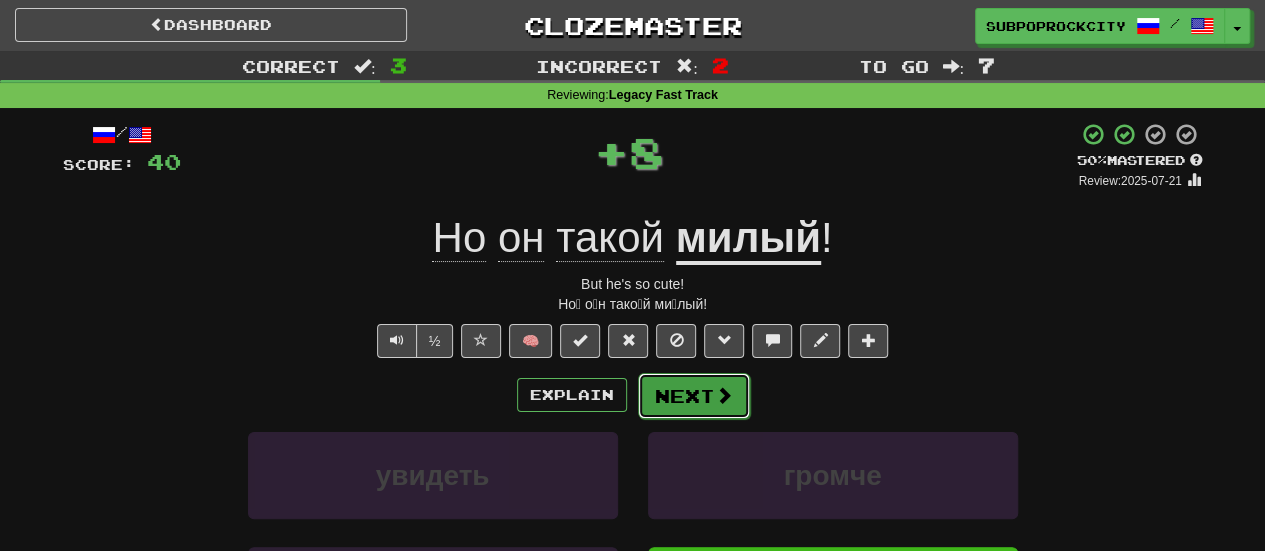click on "Next" at bounding box center [694, 396] 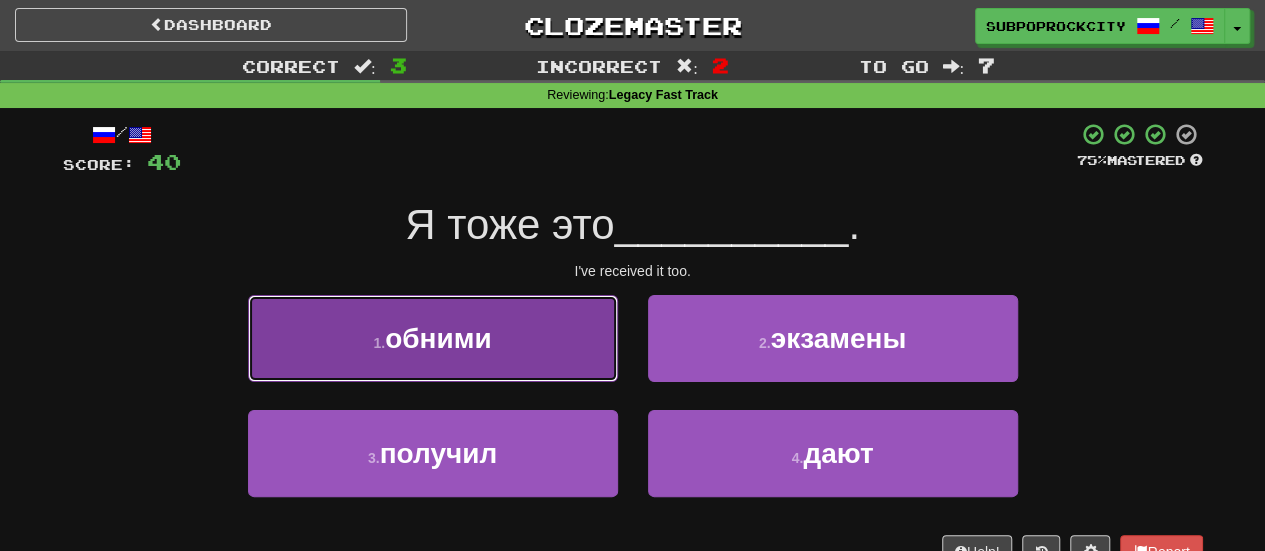 click on "1 .  обними" at bounding box center (433, 338) 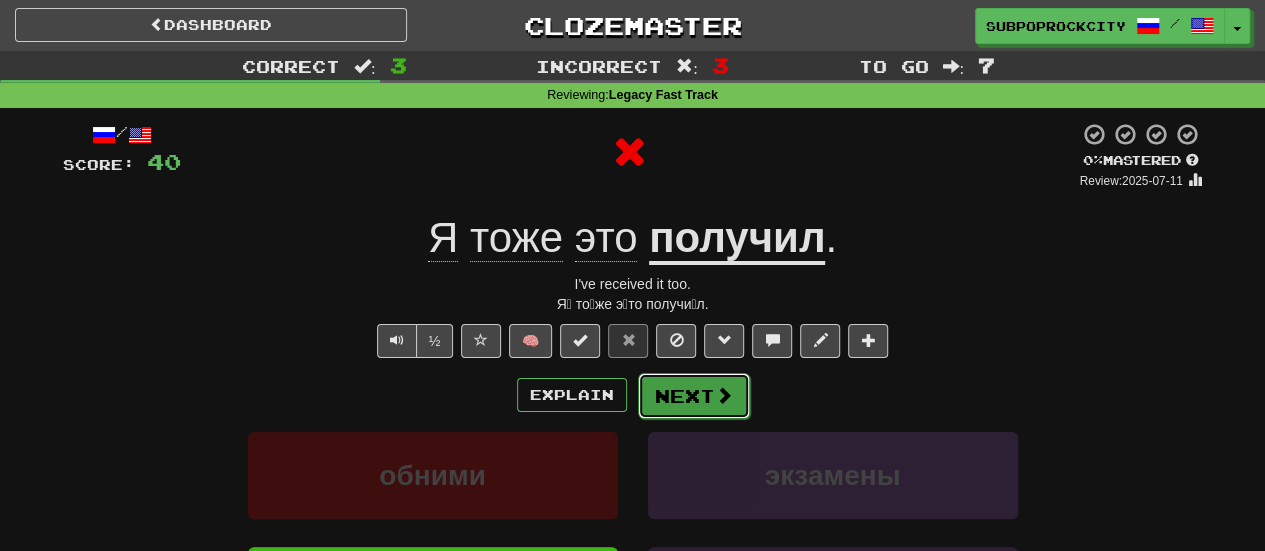 click on "Next" at bounding box center [694, 396] 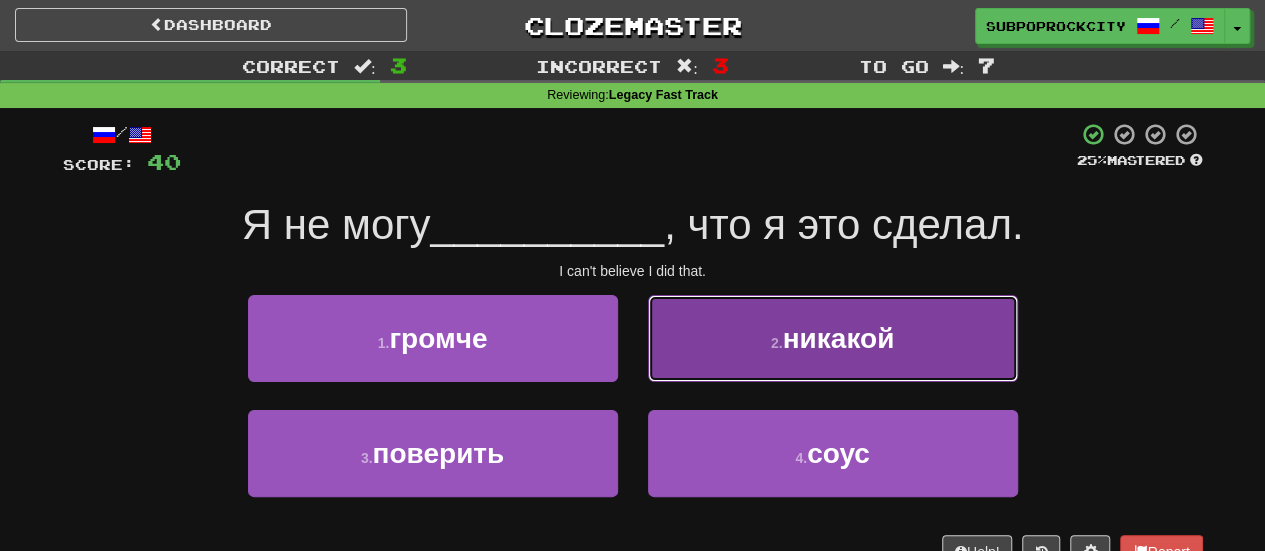 click on "2 .  никакой" at bounding box center [833, 338] 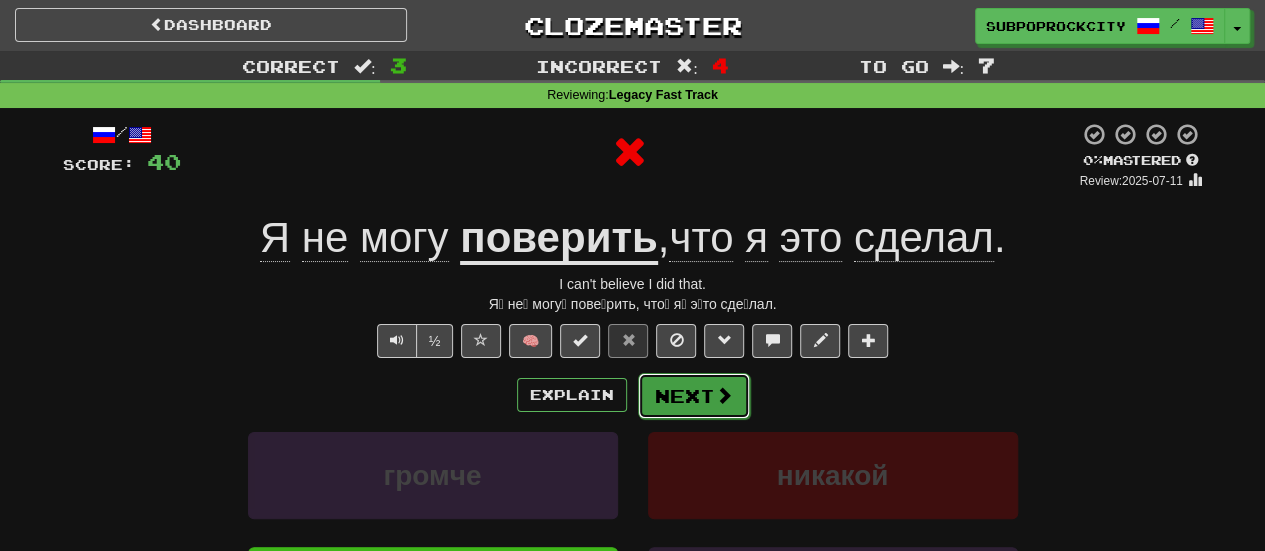 click on "Next" at bounding box center [694, 396] 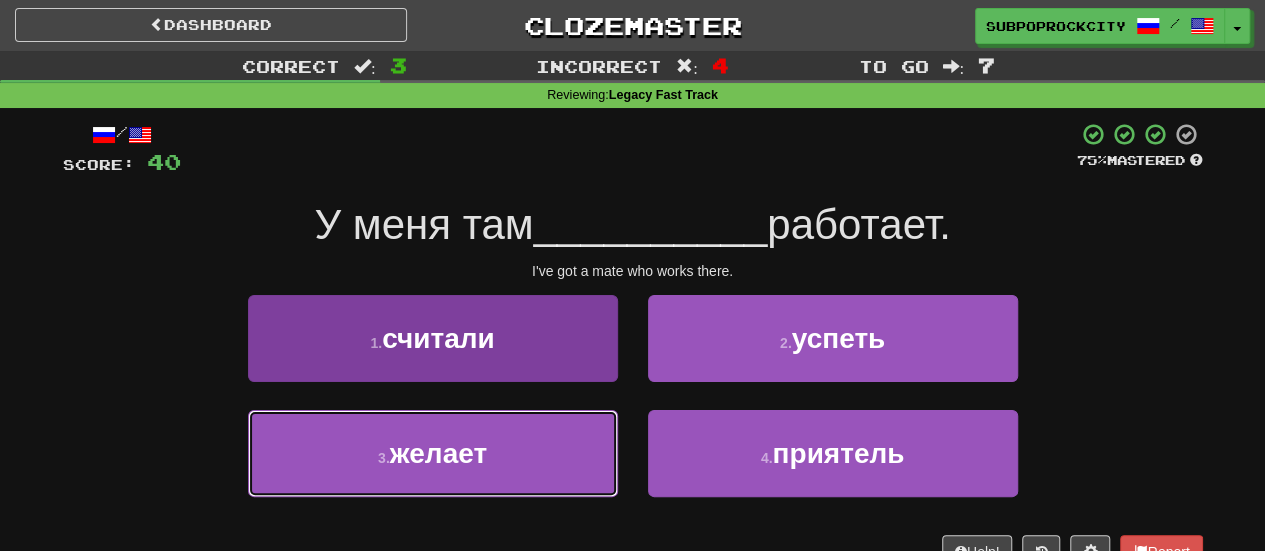 click on "3 .  желает" at bounding box center (433, 453) 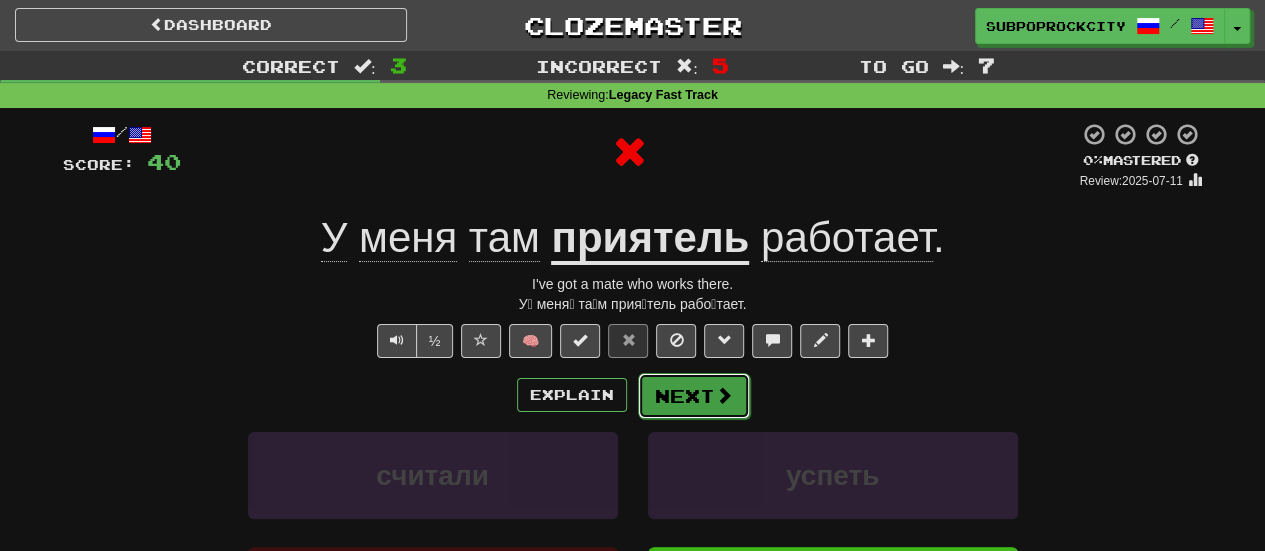 click on "Next" at bounding box center [694, 396] 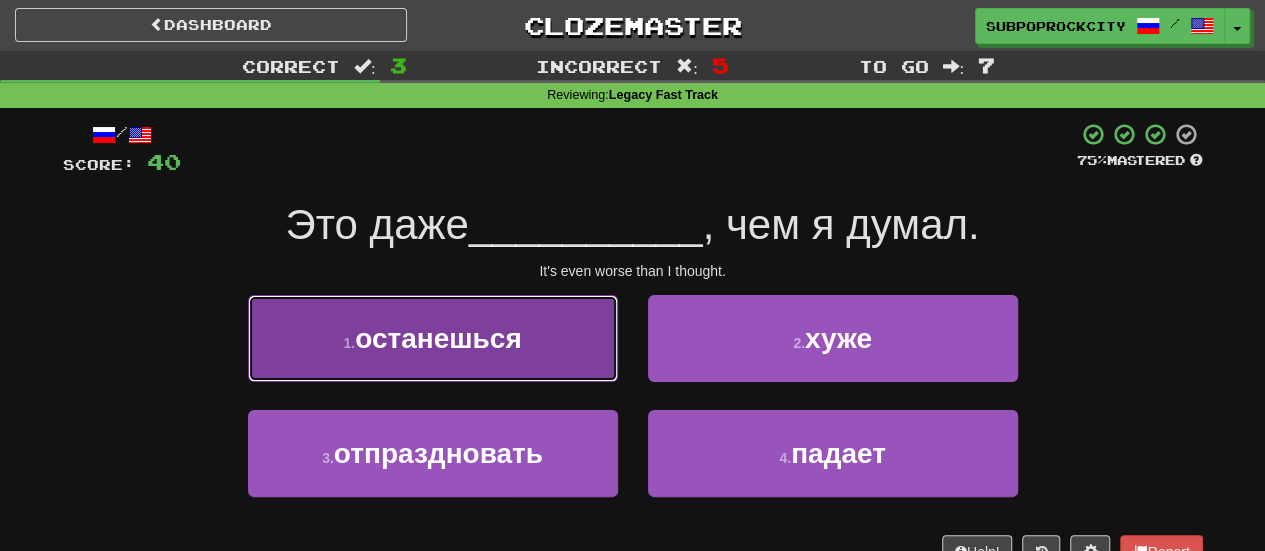 click on "1 .  останешься" at bounding box center (433, 338) 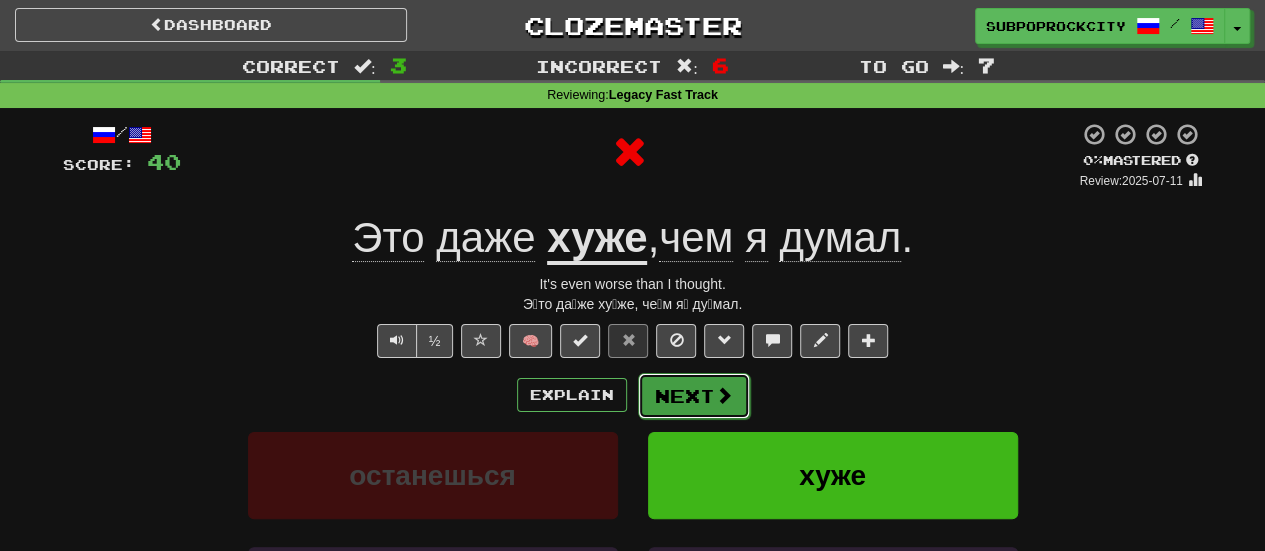click on "Next" at bounding box center [694, 396] 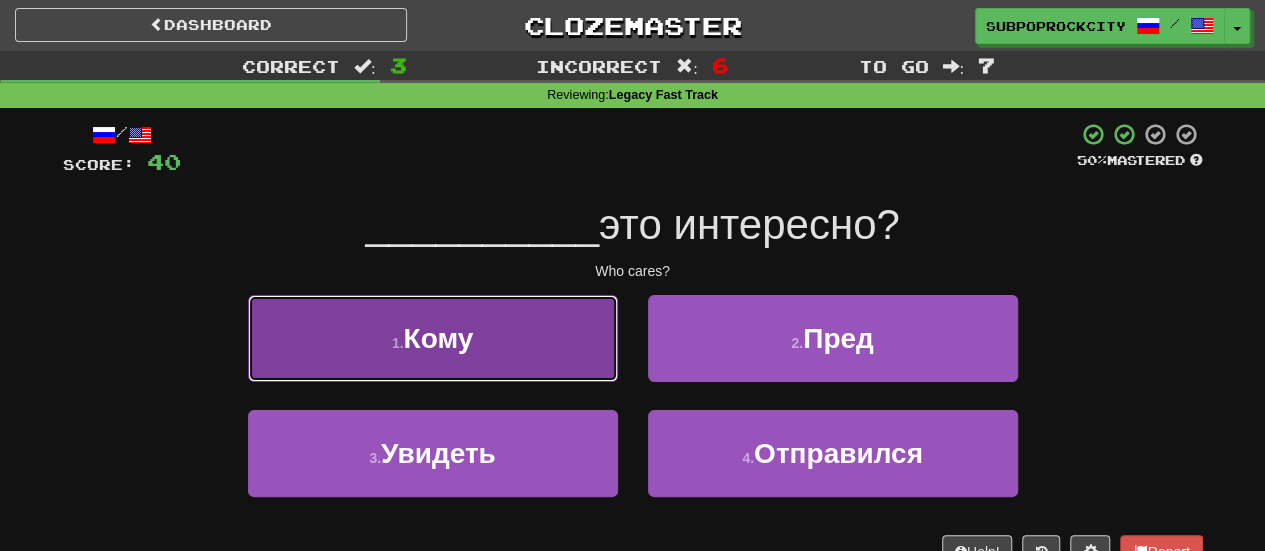 click on "1 .  Кому" at bounding box center [433, 338] 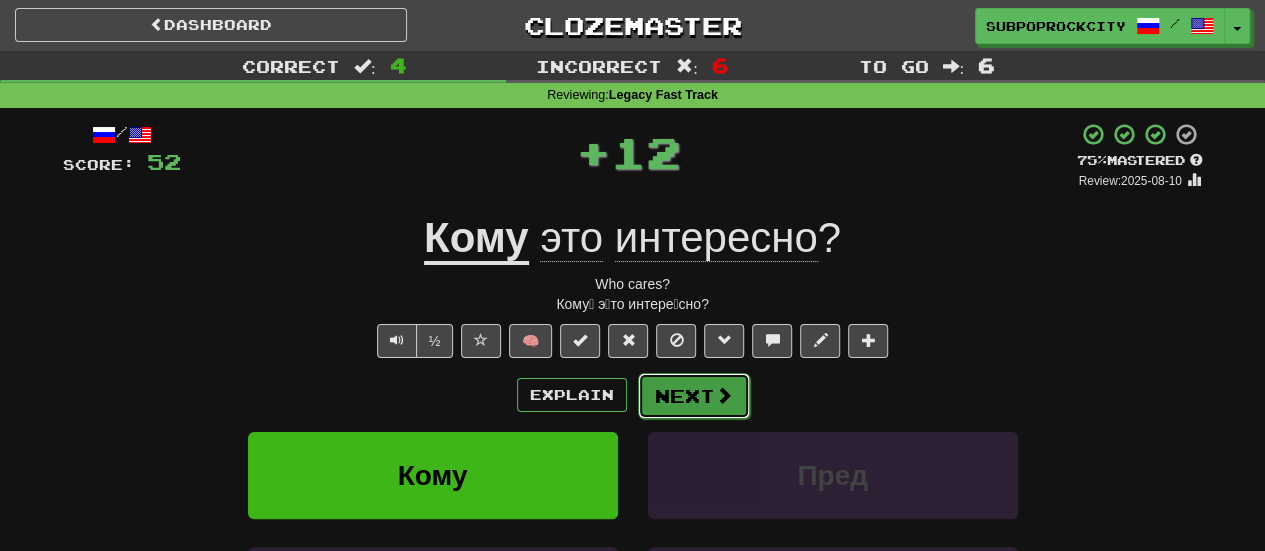 click on "Next" at bounding box center [694, 396] 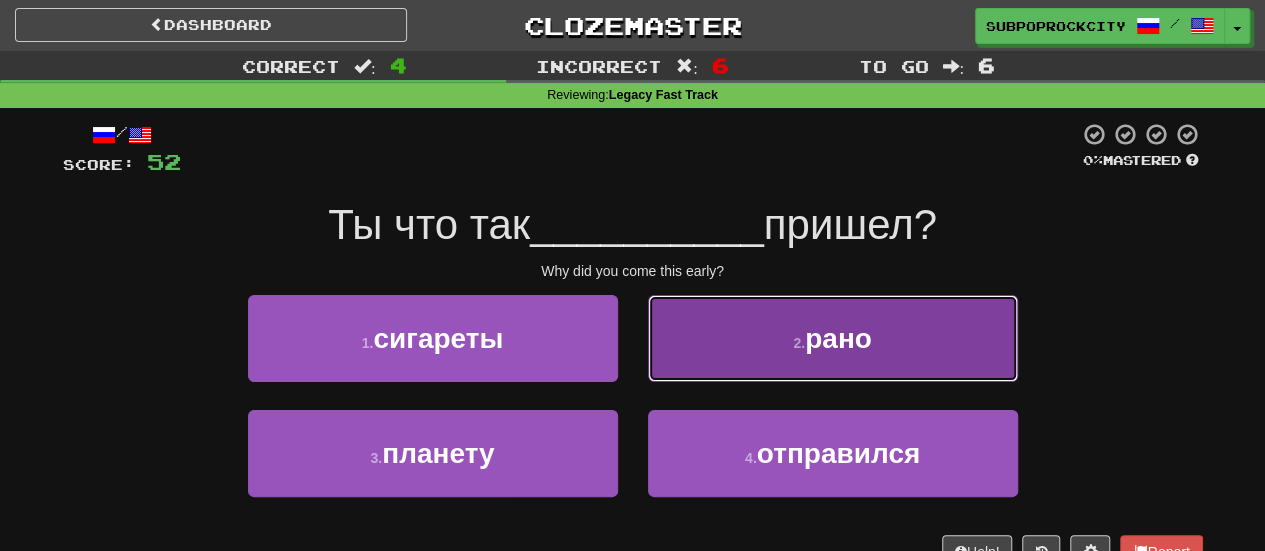 click on "2 .  рано" at bounding box center (833, 338) 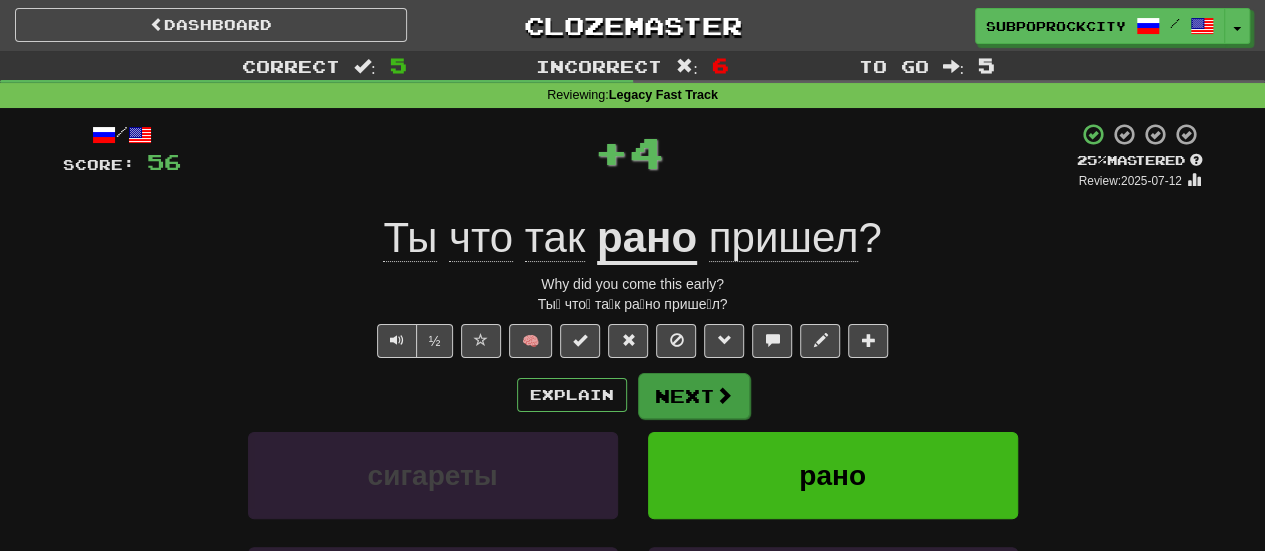 click on "Next" at bounding box center [694, 396] 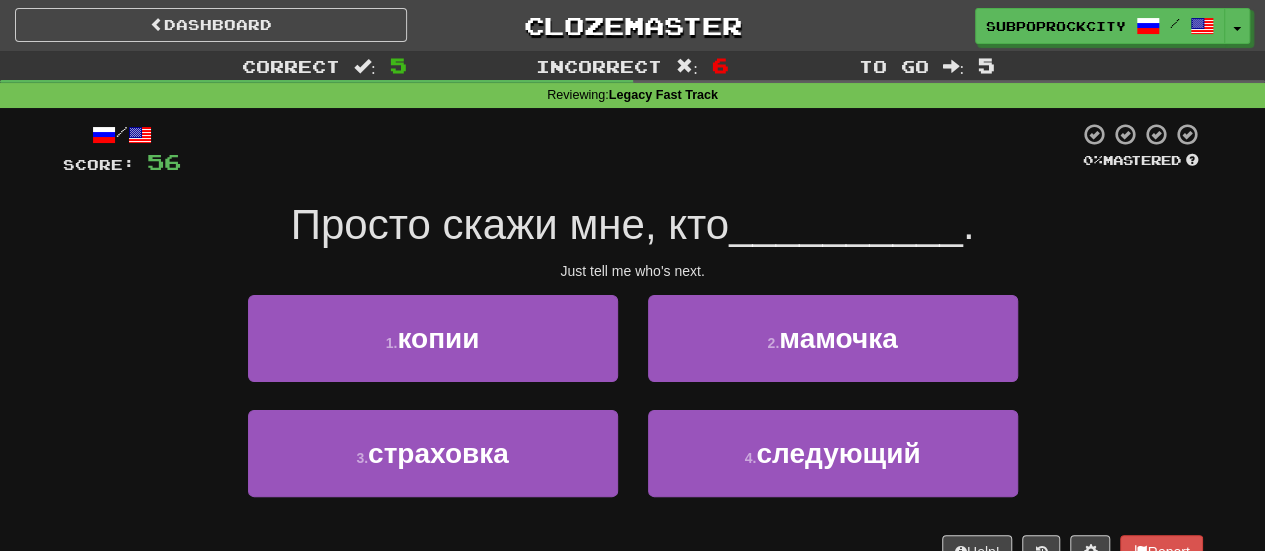 click on "1 .  копии" at bounding box center (433, 352) 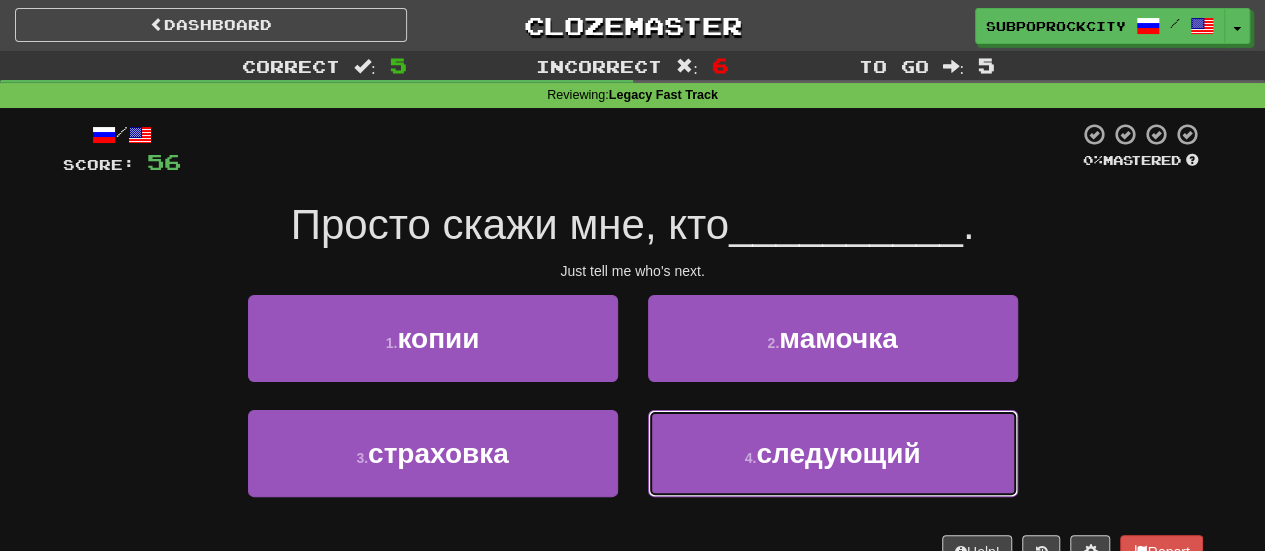 drag, startPoint x: 662, startPoint y: 440, endPoint x: 662, endPoint y: 427, distance: 13 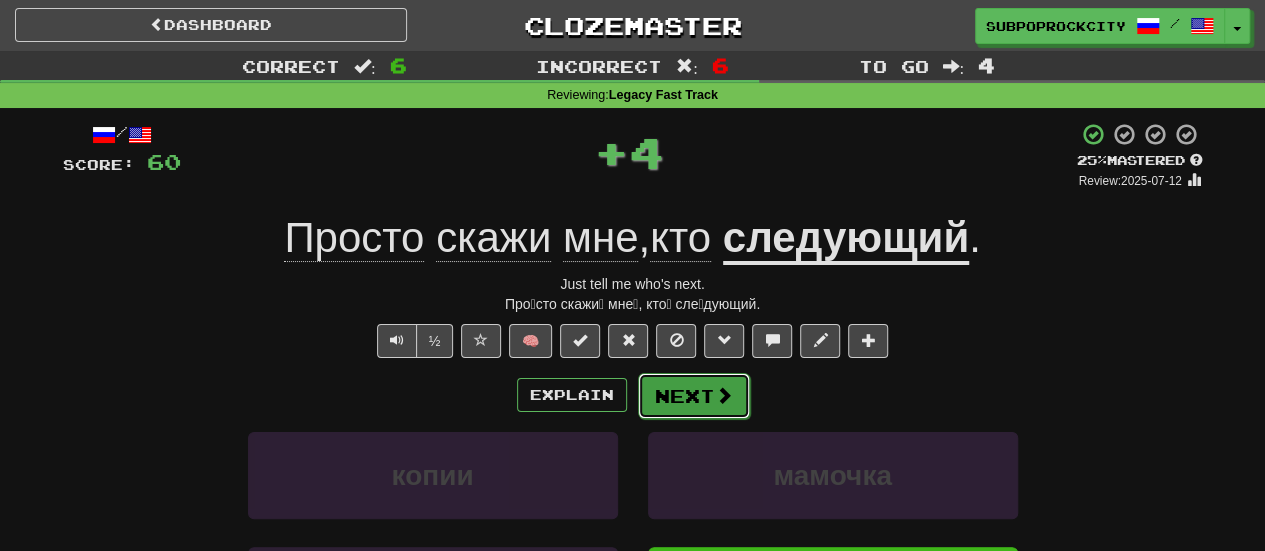click on "Next" at bounding box center [694, 396] 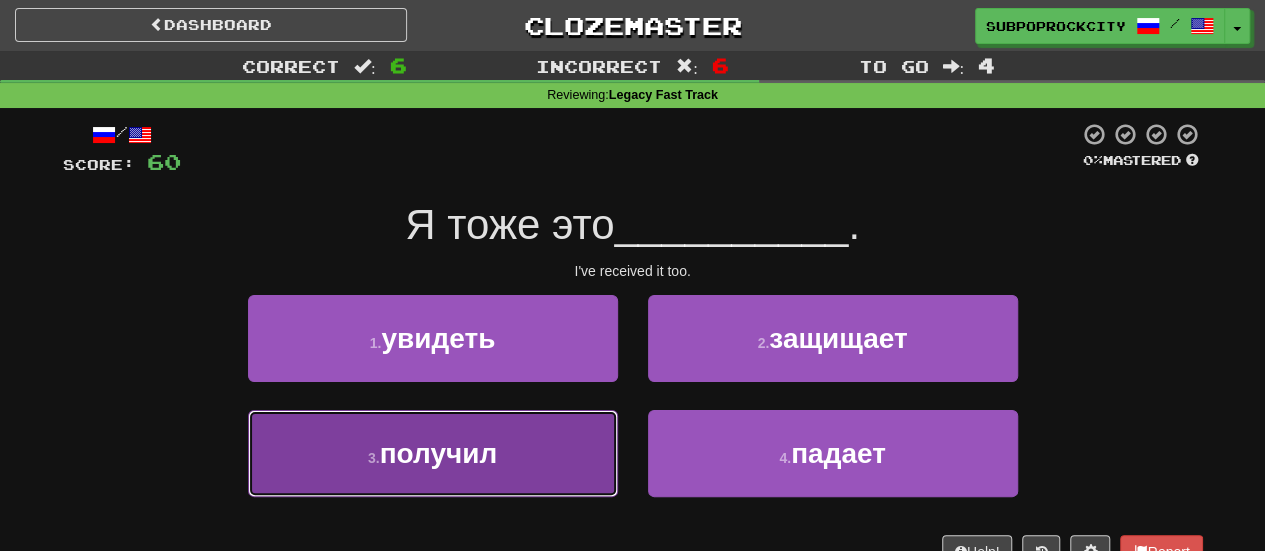 click on "3 .  получил" at bounding box center (433, 453) 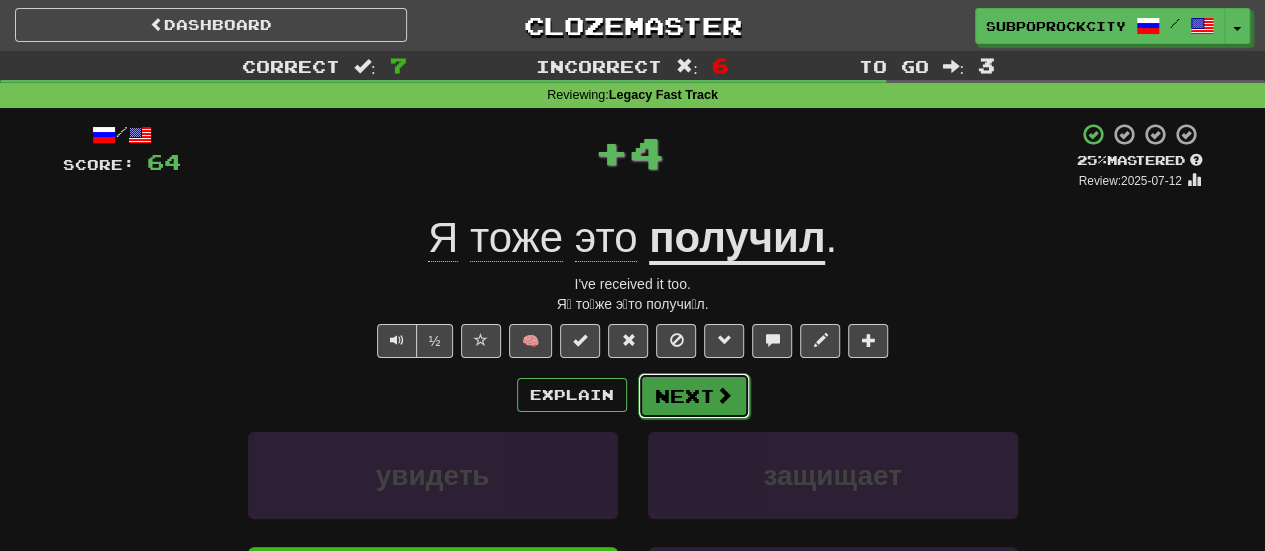 click on "Next" at bounding box center (694, 396) 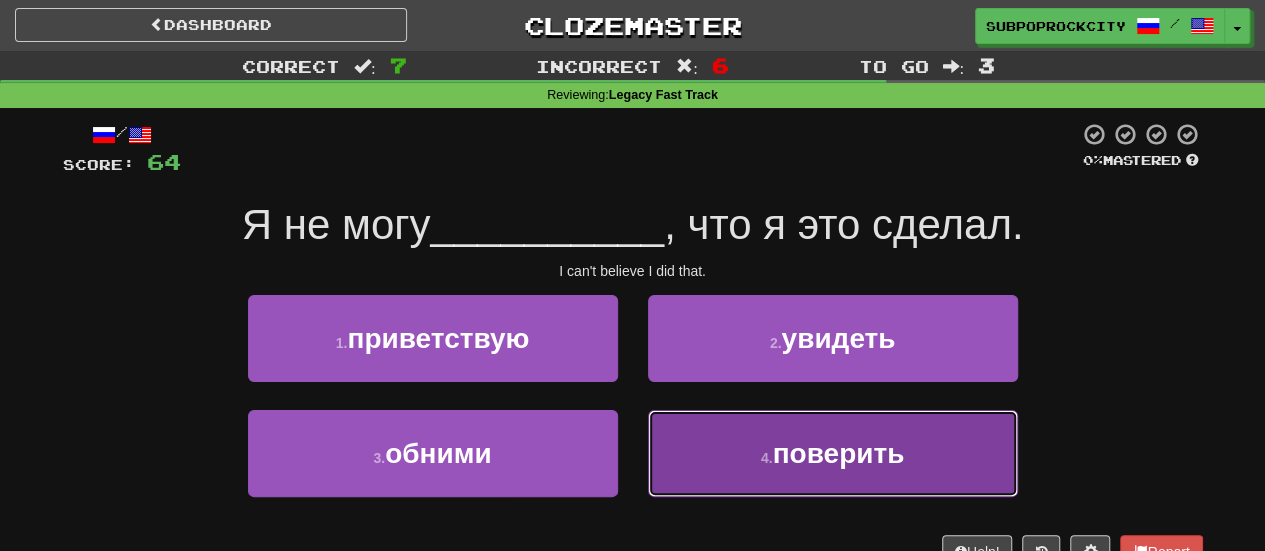 click on "4 .  поверить" at bounding box center (833, 453) 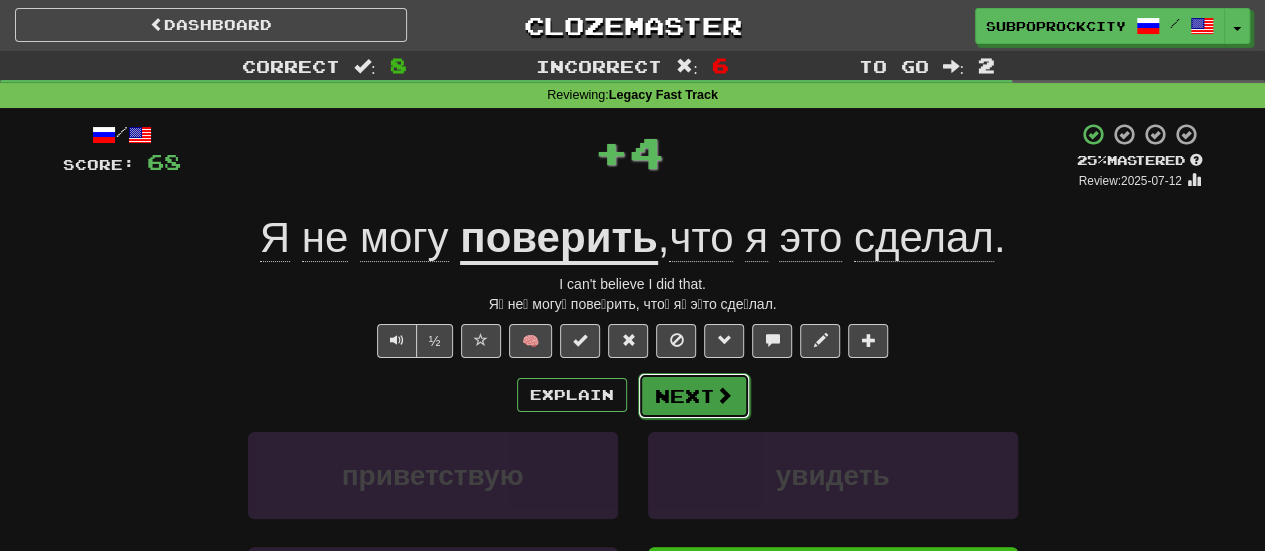 click on "Next" at bounding box center [694, 396] 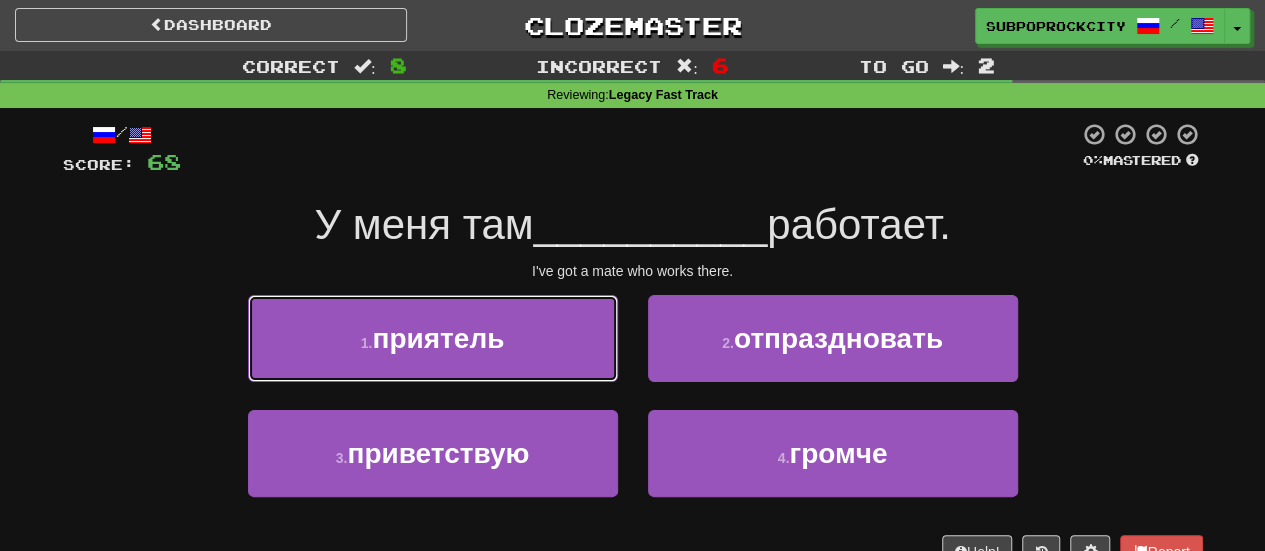drag, startPoint x: 538, startPoint y: 363, endPoint x: 551, endPoint y: 367, distance: 13.601471 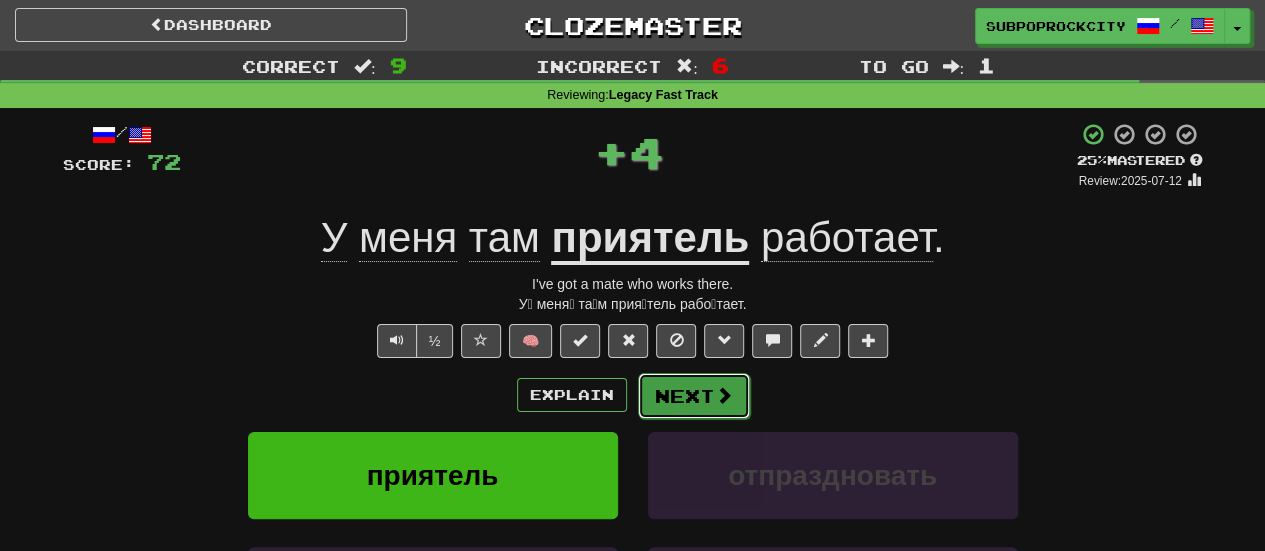 click on "Next" at bounding box center [694, 396] 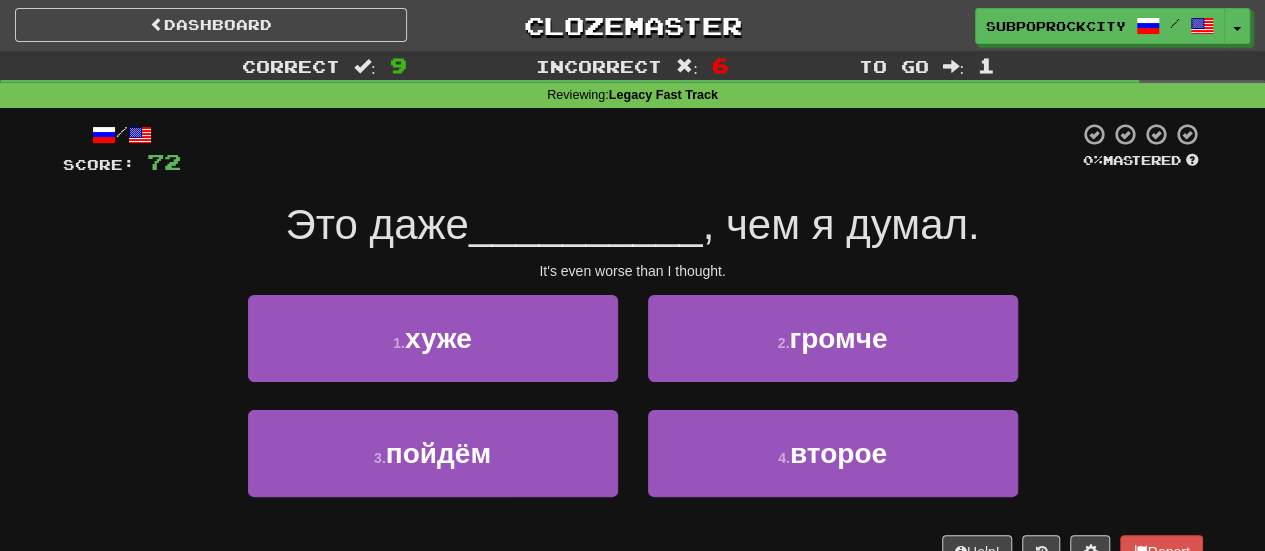 click on "1 .  хуже" at bounding box center (433, 352) 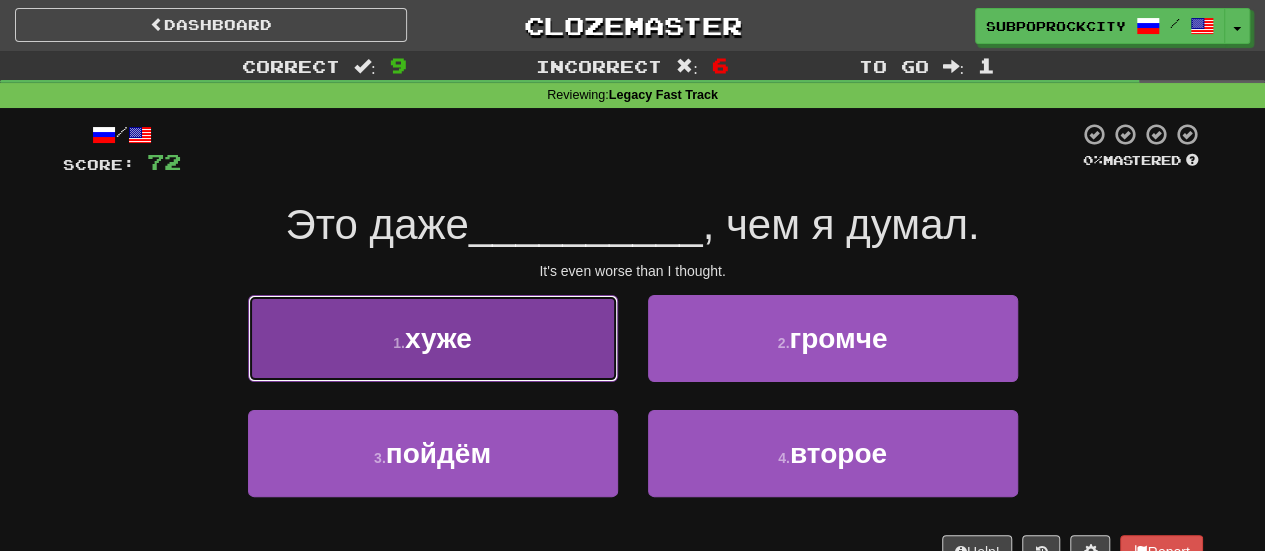click on "1 .  хуже" at bounding box center (433, 338) 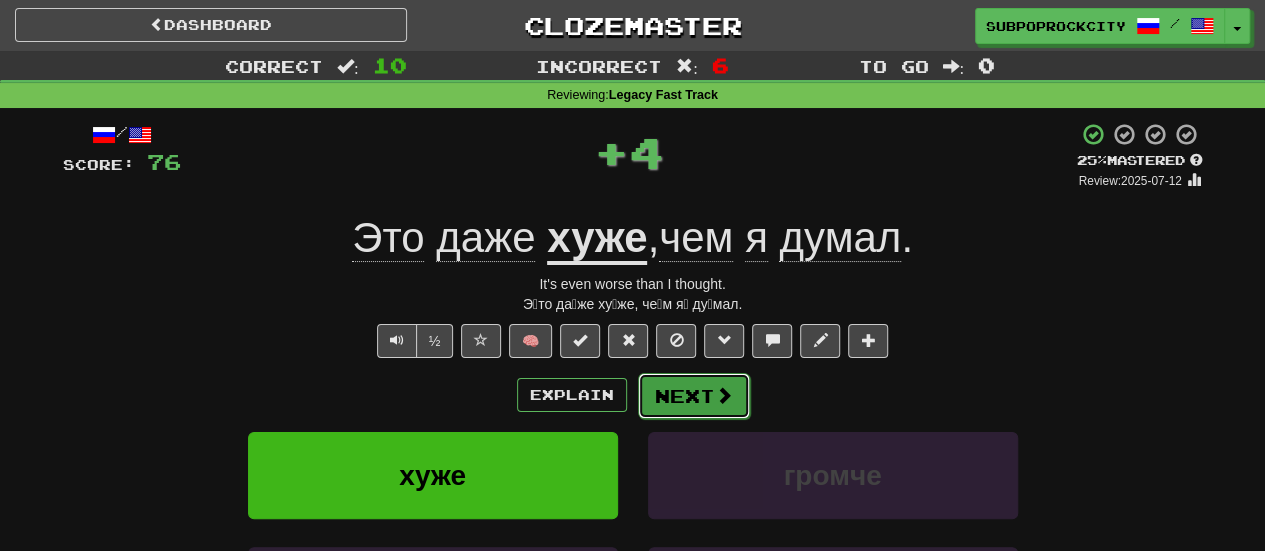 click on "Next" at bounding box center [694, 396] 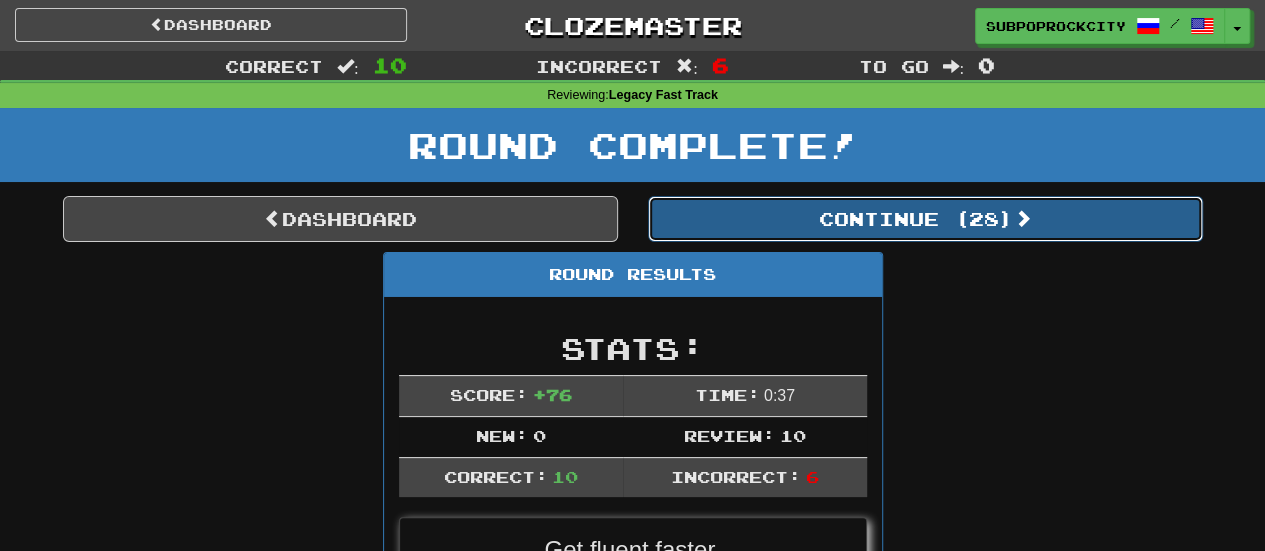 click on "Continue ( 28 )" at bounding box center (925, 219) 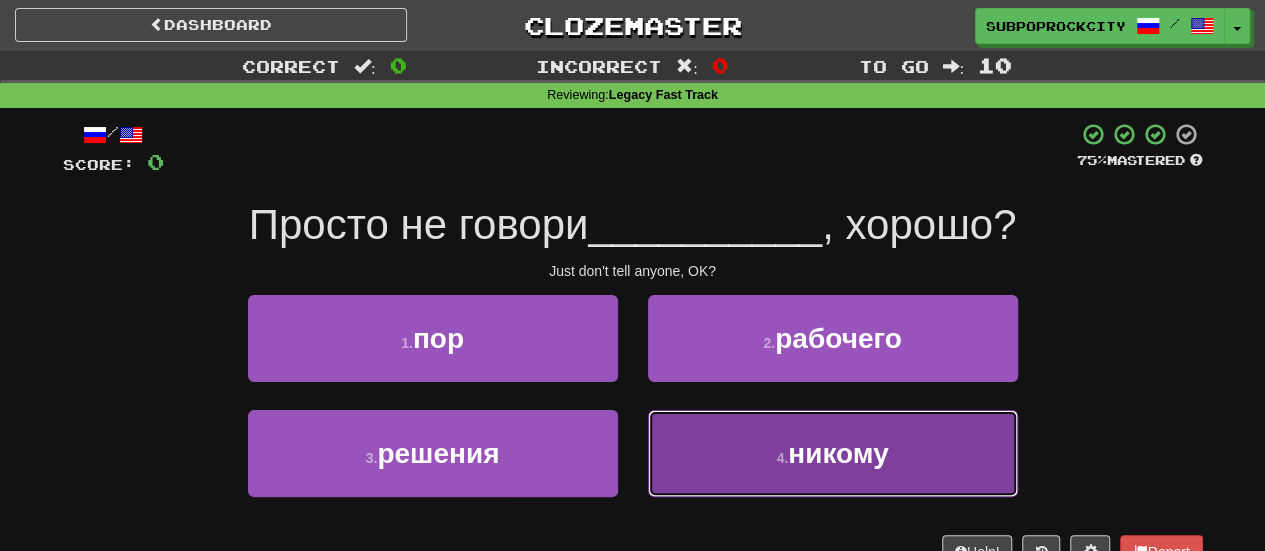click on "4 .  никому" at bounding box center (833, 453) 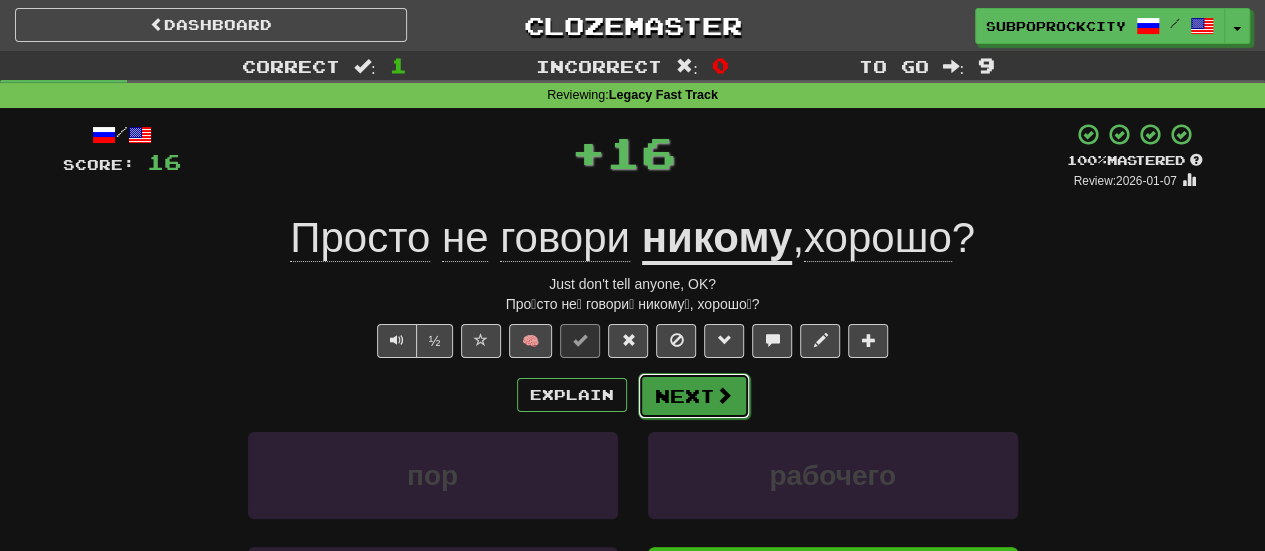 click on "Next" at bounding box center [694, 396] 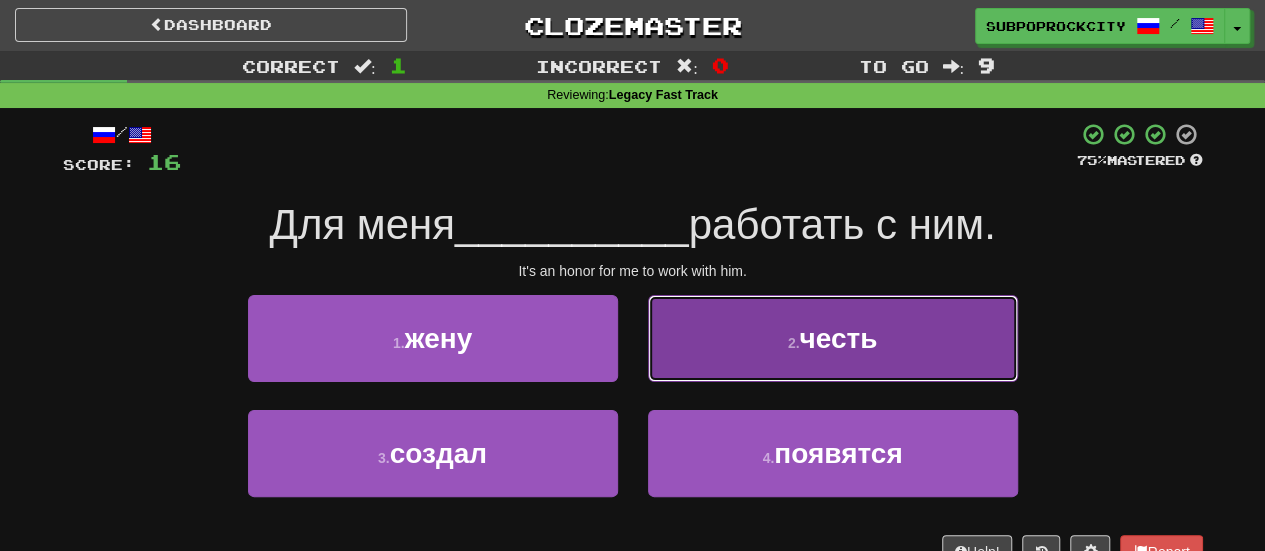 click on "2 .  честь" at bounding box center [833, 338] 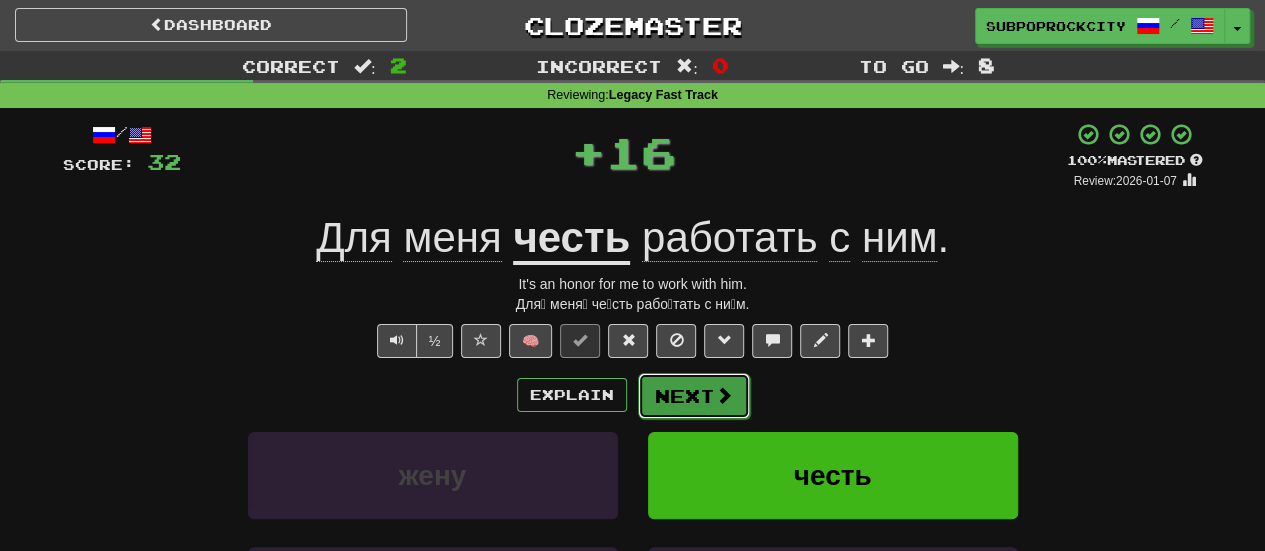 click on "Next" at bounding box center (694, 396) 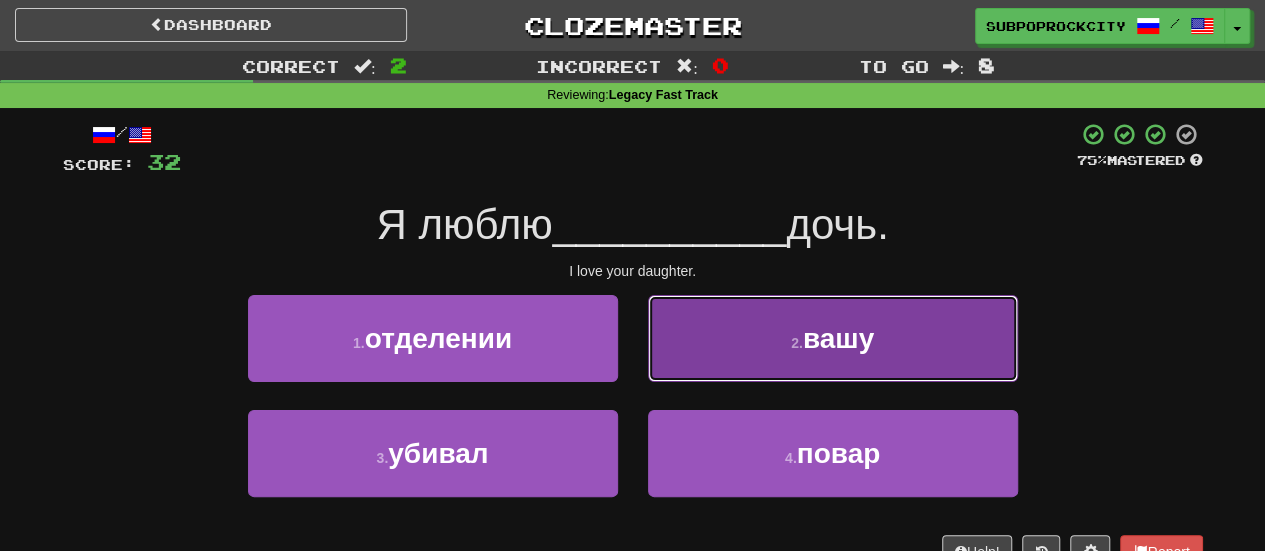 click on "2 .  вашу" at bounding box center (833, 338) 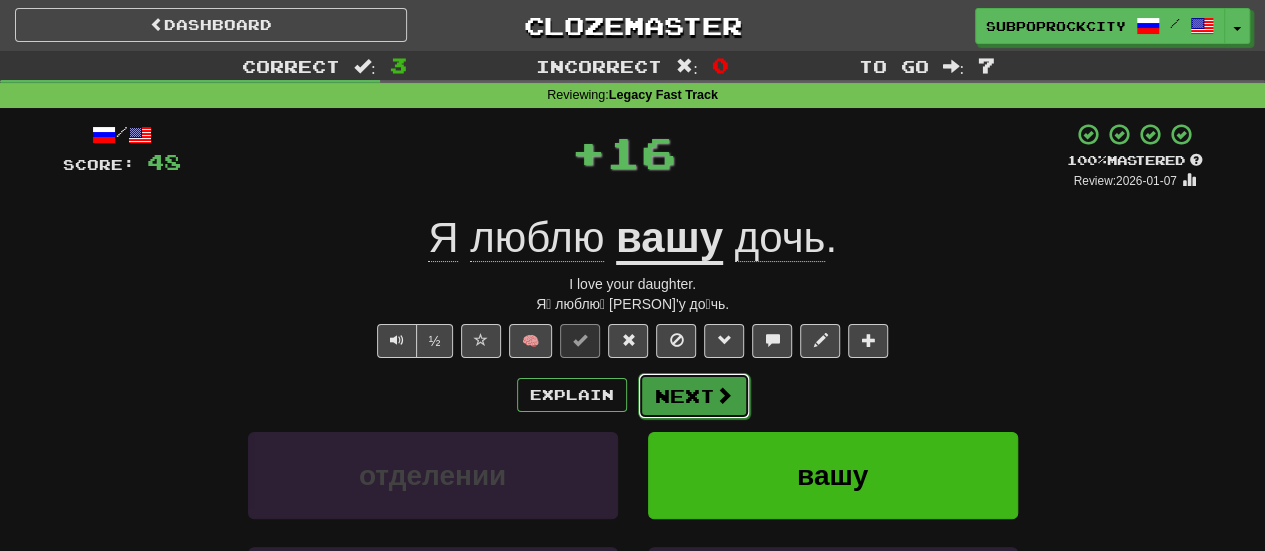 click on "Next" at bounding box center [694, 396] 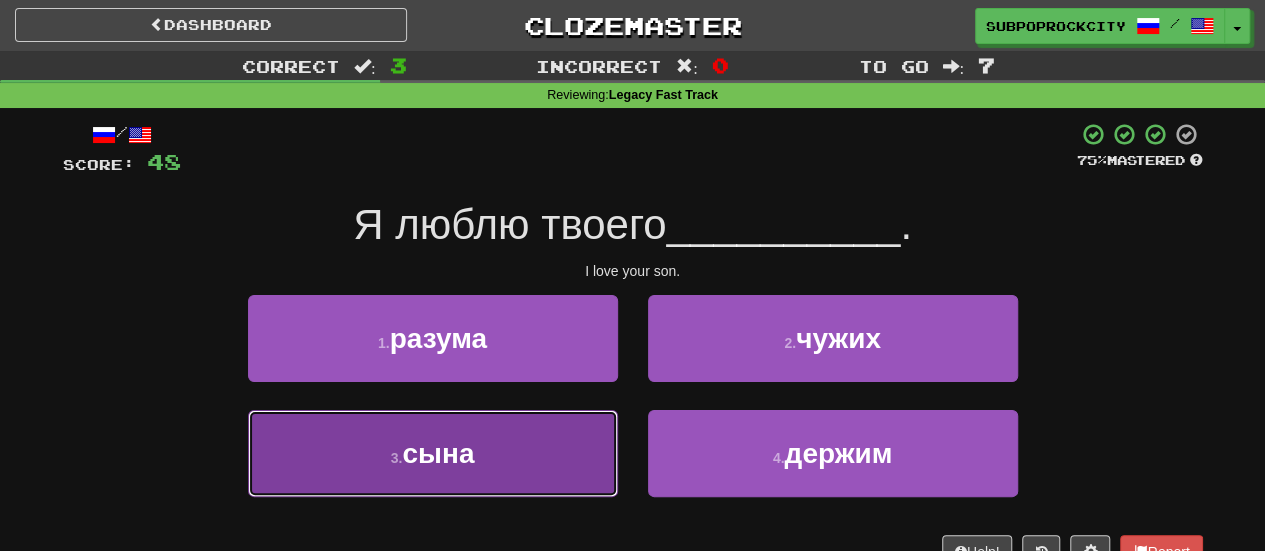 click on "3 .  сына" at bounding box center [433, 453] 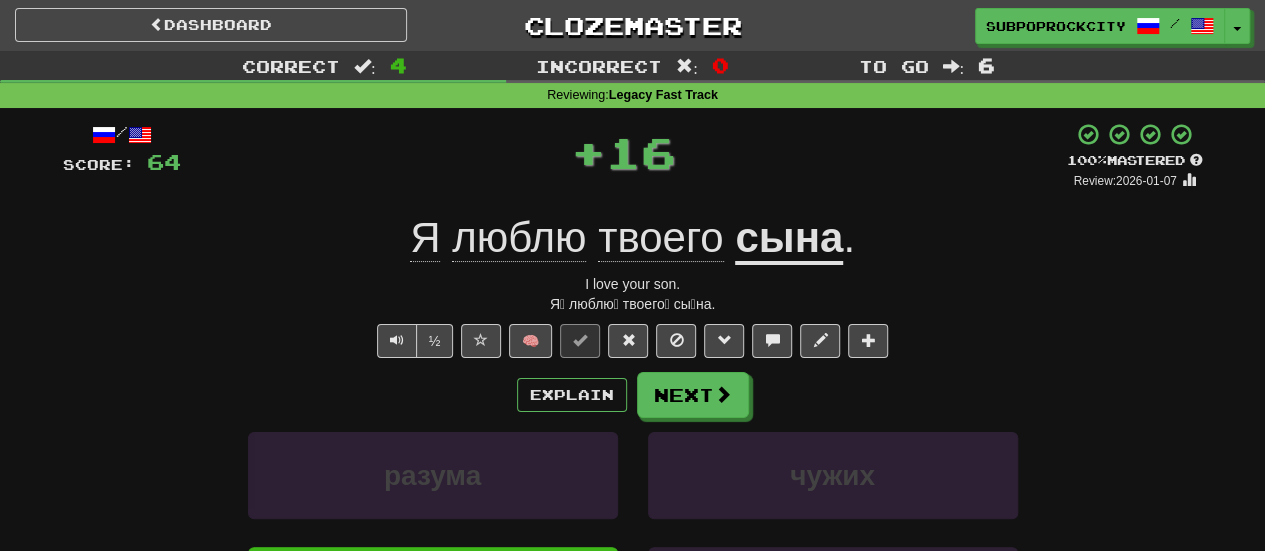 click on "/  Score:   64 + 16 100 %  Mastered Review:  2026-01-07 Я   люблю   твоего   сына . I love your son. Я́ люблю́ твоего́ сы́на. ½ 🧠 Explain Next разума чужих сына держим Learn more: разума чужих сына держим  Help!  Report Sentence Source" at bounding box center (633, 445) 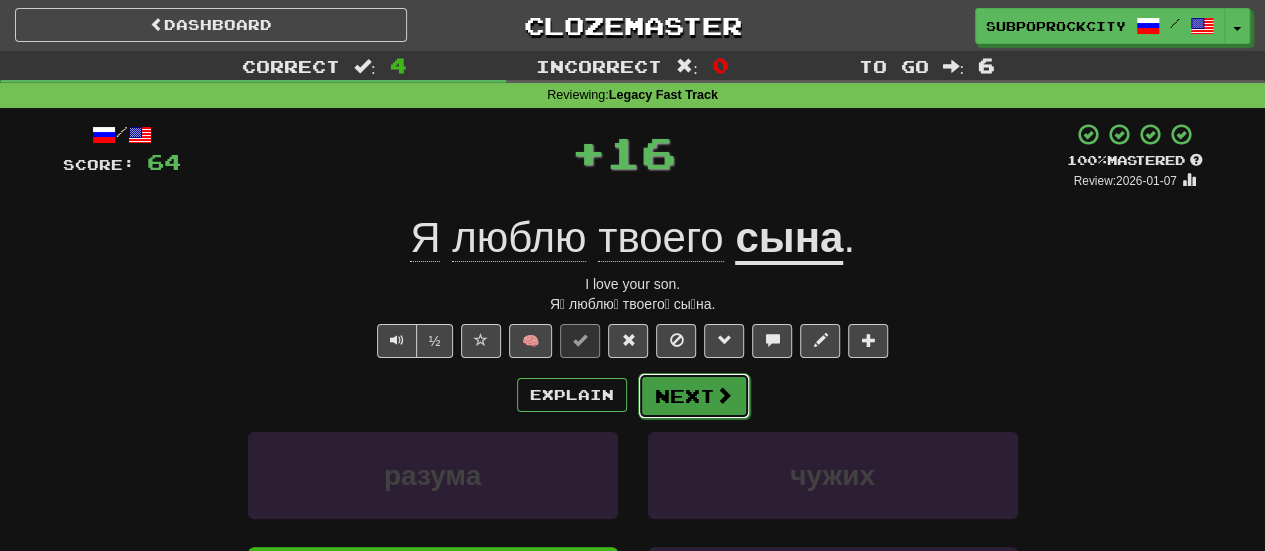 click on "Next" at bounding box center [694, 396] 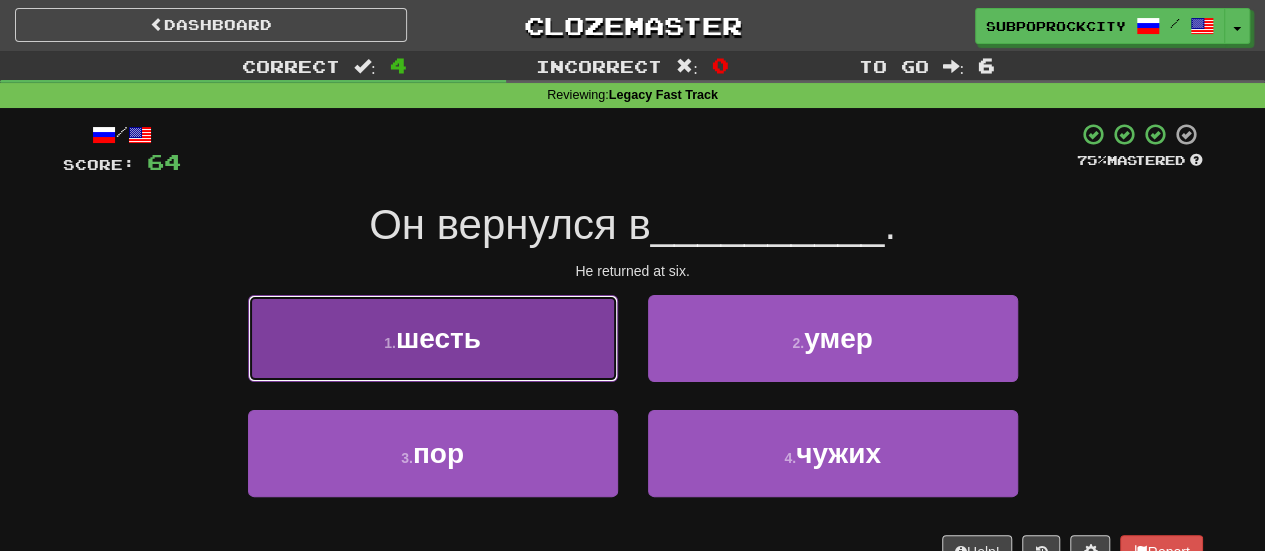 click on "1 .  шесть" at bounding box center [433, 338] 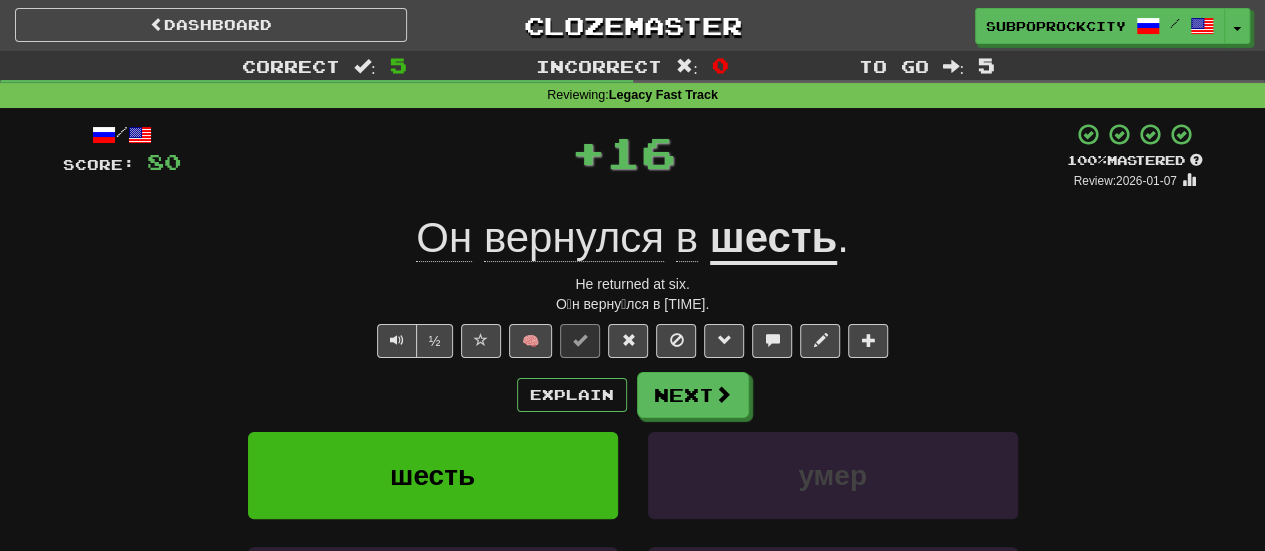 click on "Next" at bounding box center (693, 395) 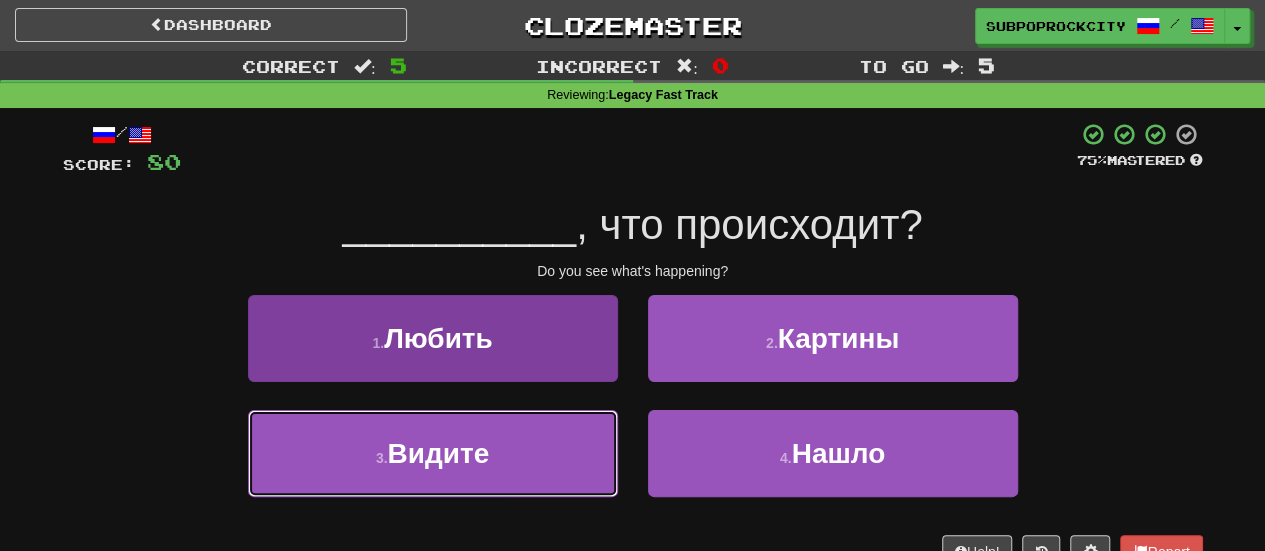 click on "3 .  Видите" at bounding box center [433, 453] 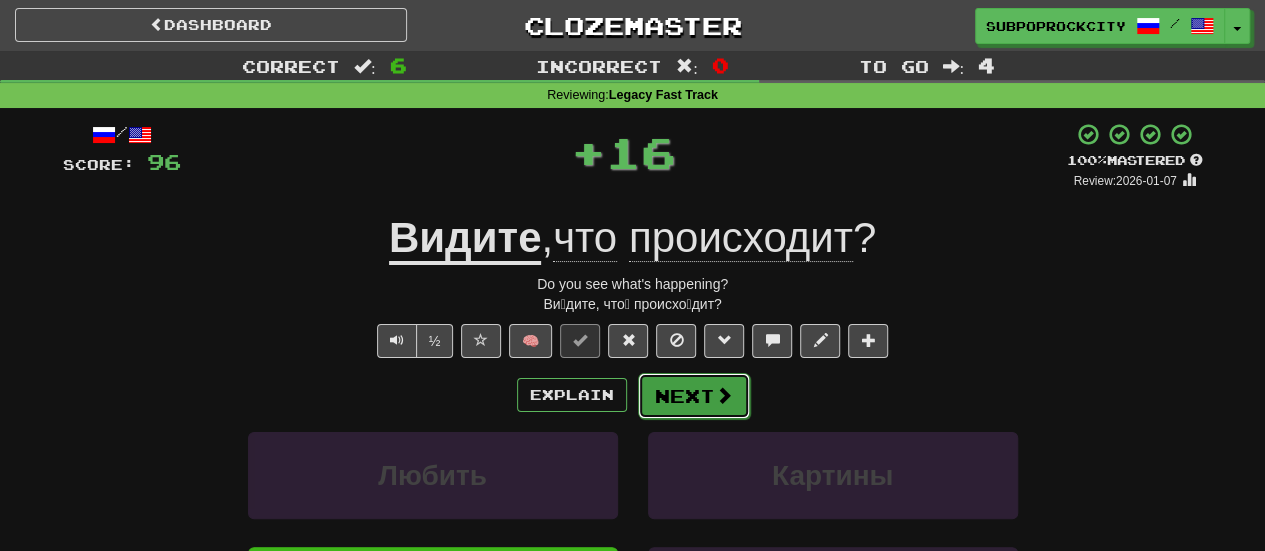 click on "Next" at bounding box center (694, 396) 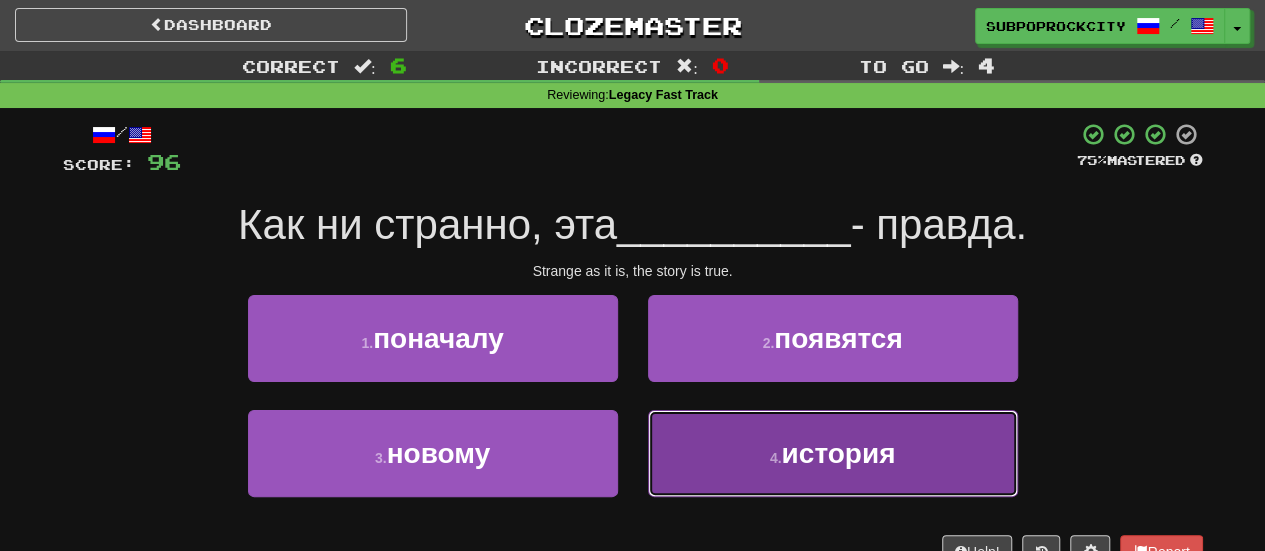 click on "4 .  история" at bounding box center (833, 453) 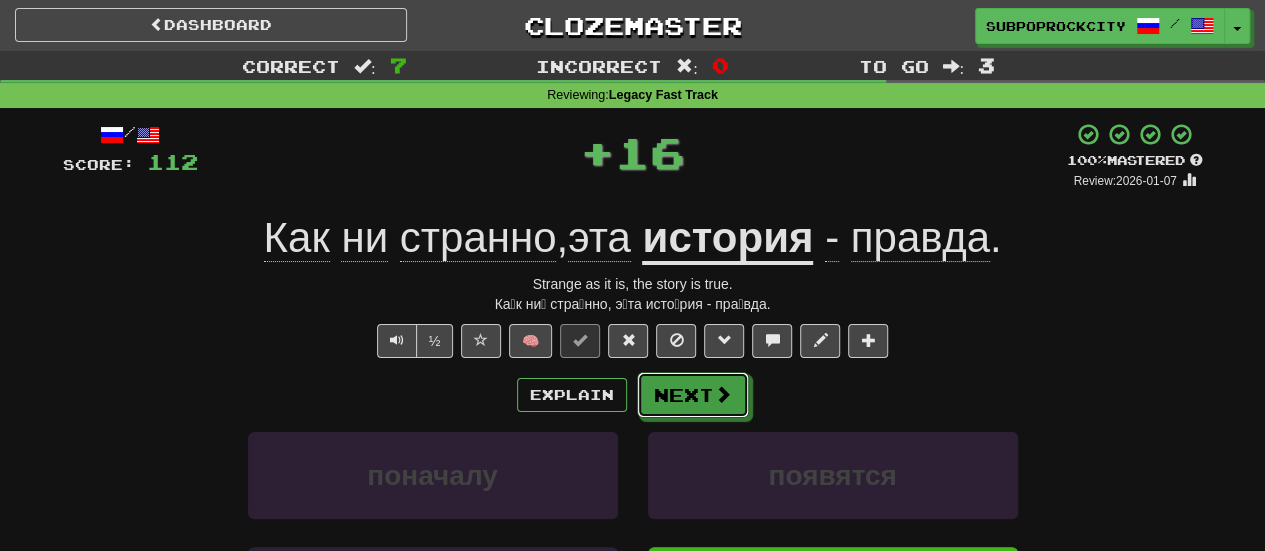 click on "Next" at bounding box center (693, 395) 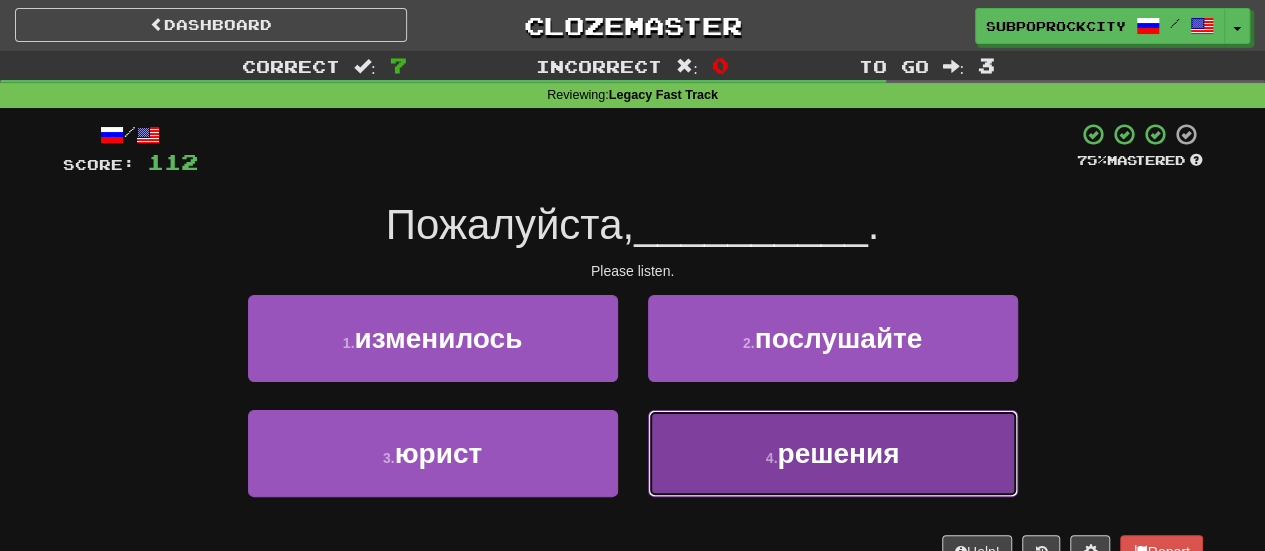 click on "4 .  решения" at bounding box center (833, 453) 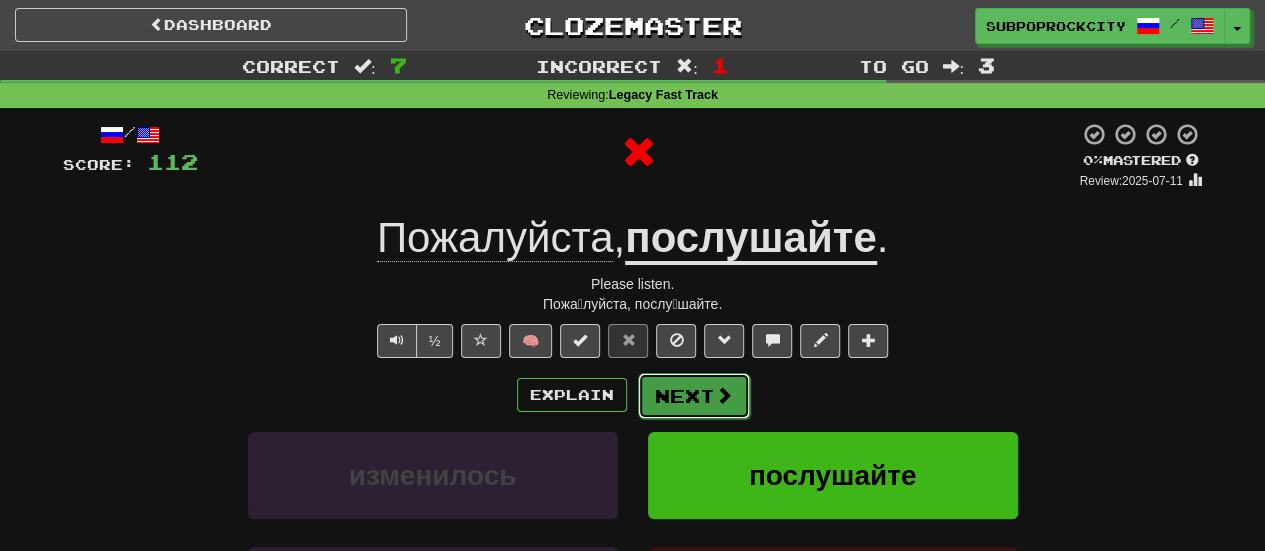 click on "Next" at bounding box center (694, 396) 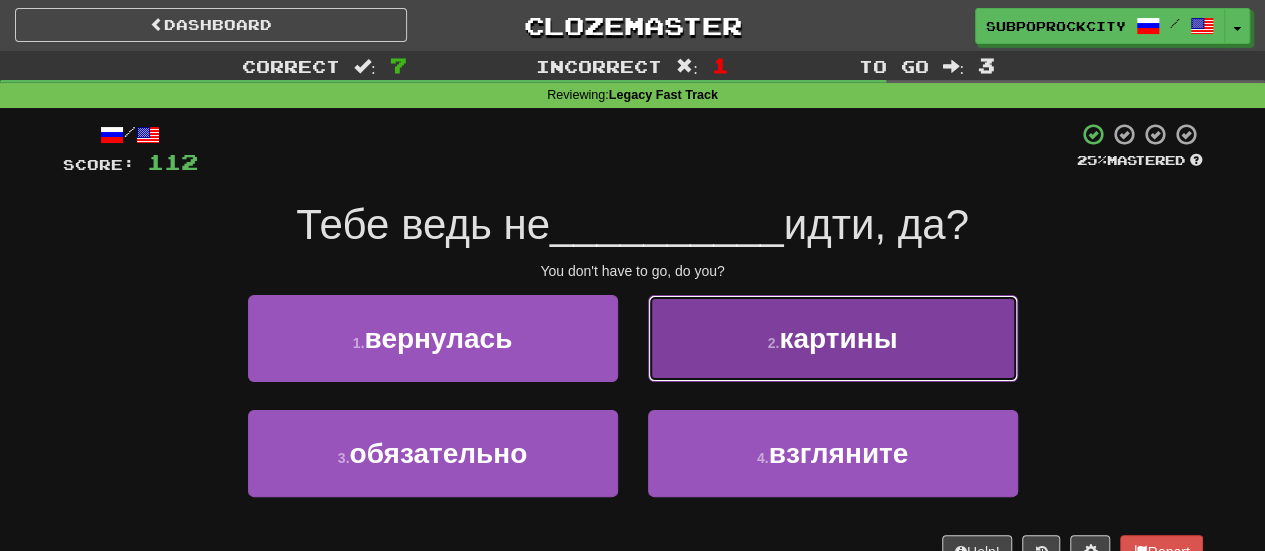 click on "2 .  картины" at bounding box center (833, 338) 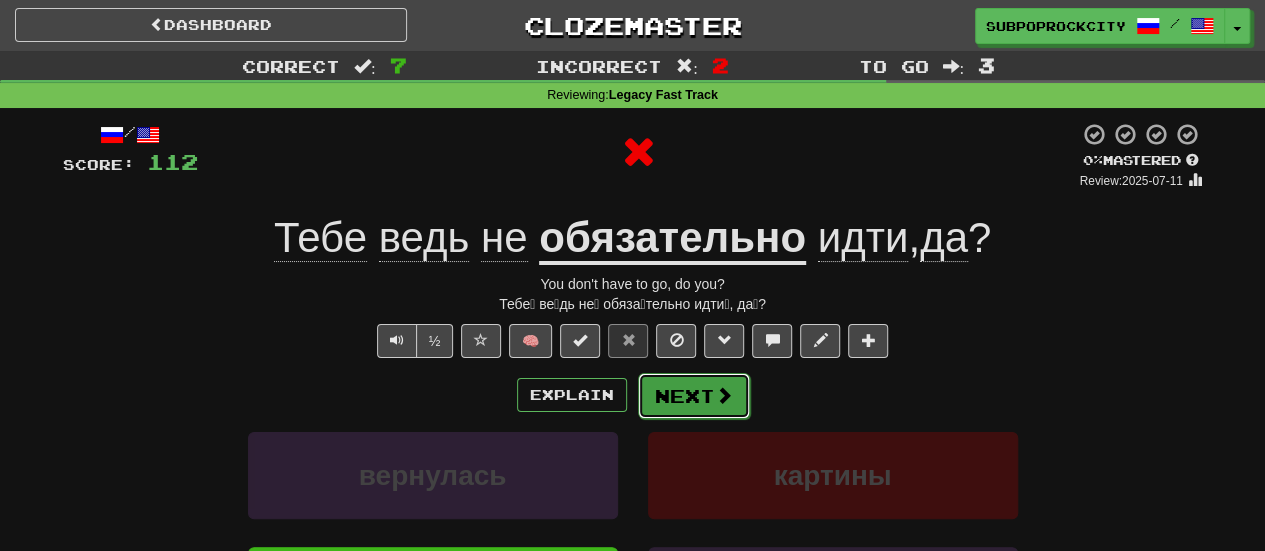 click on "Next" at bounding box center (694, 396) 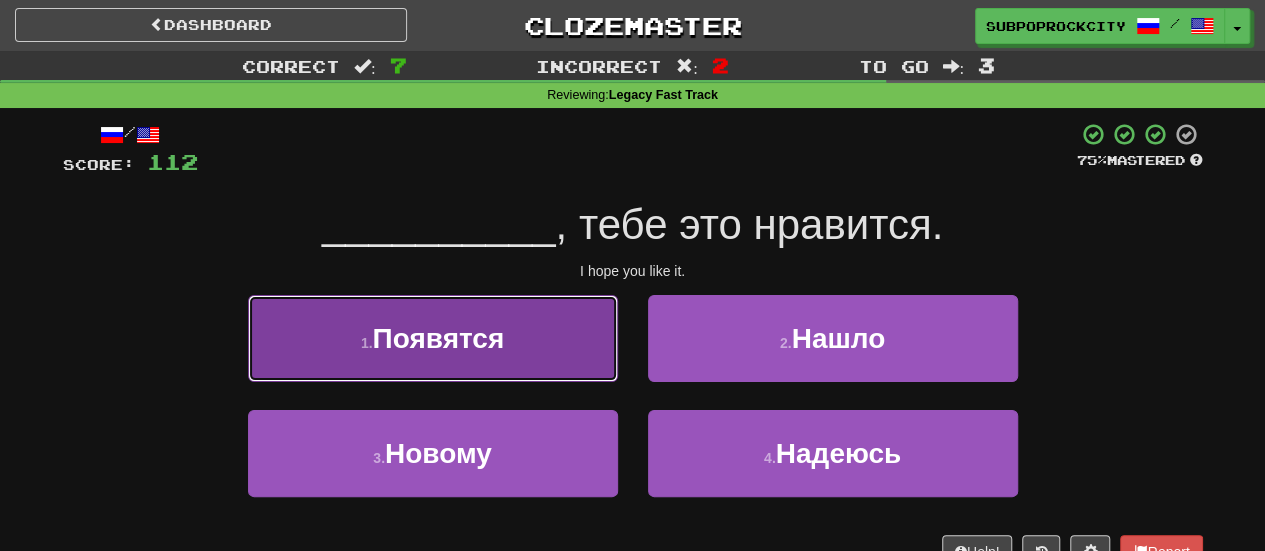 click on "1 .  Появятся" at bounding box center [433, 338] 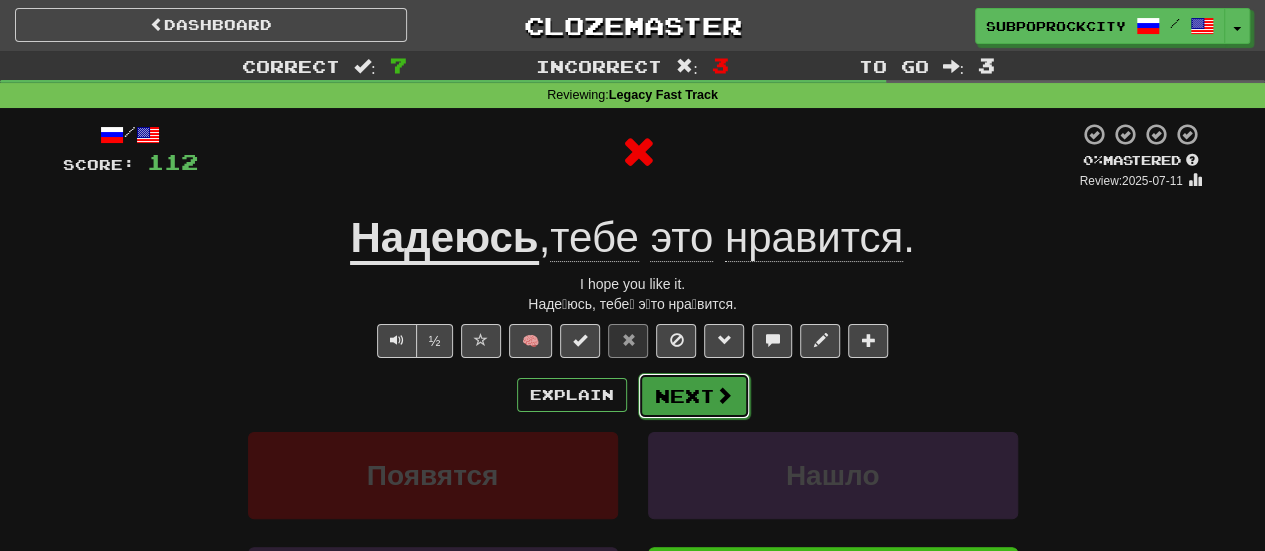 click on "Next" at bounding box center (694, 396) 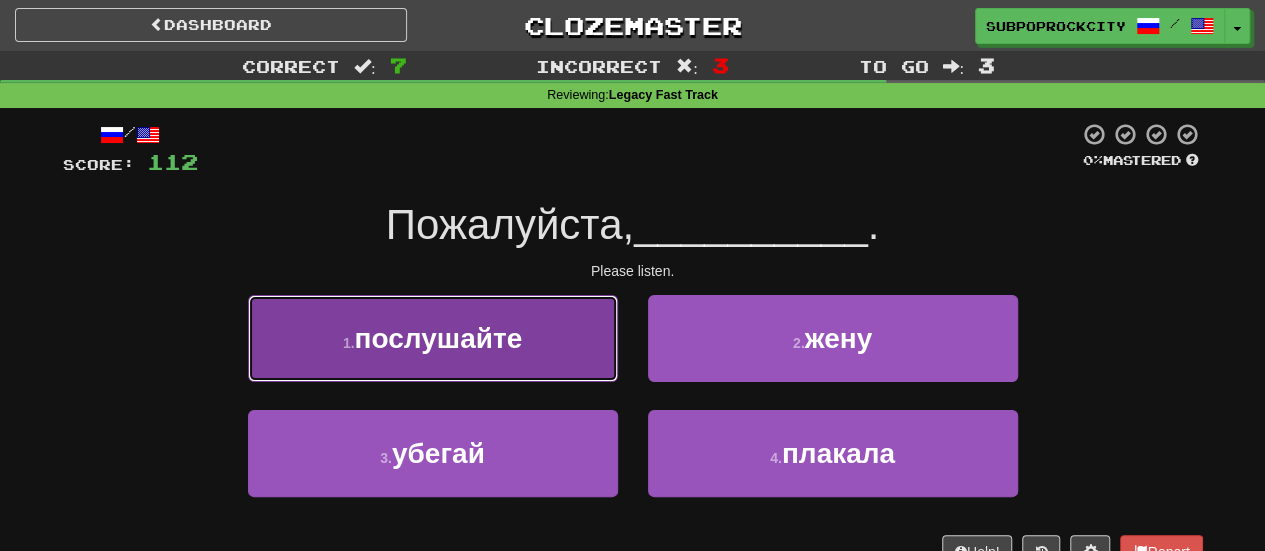 click on "1 .  послушайте" at bounding box center [433, 338] 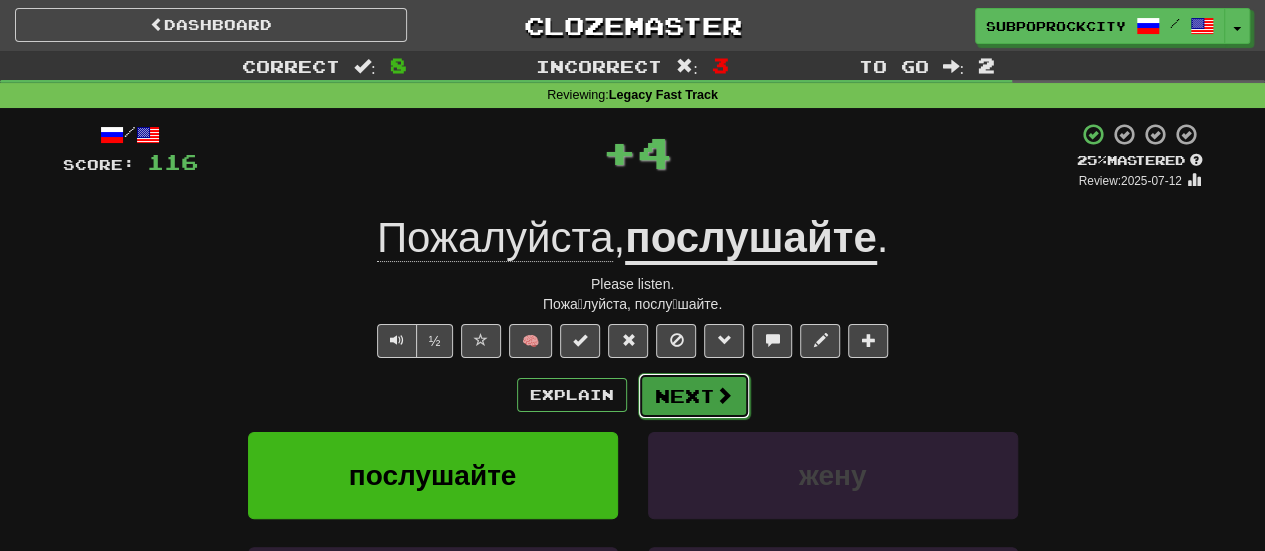 click on "Next" at bounding box center (694, 396) 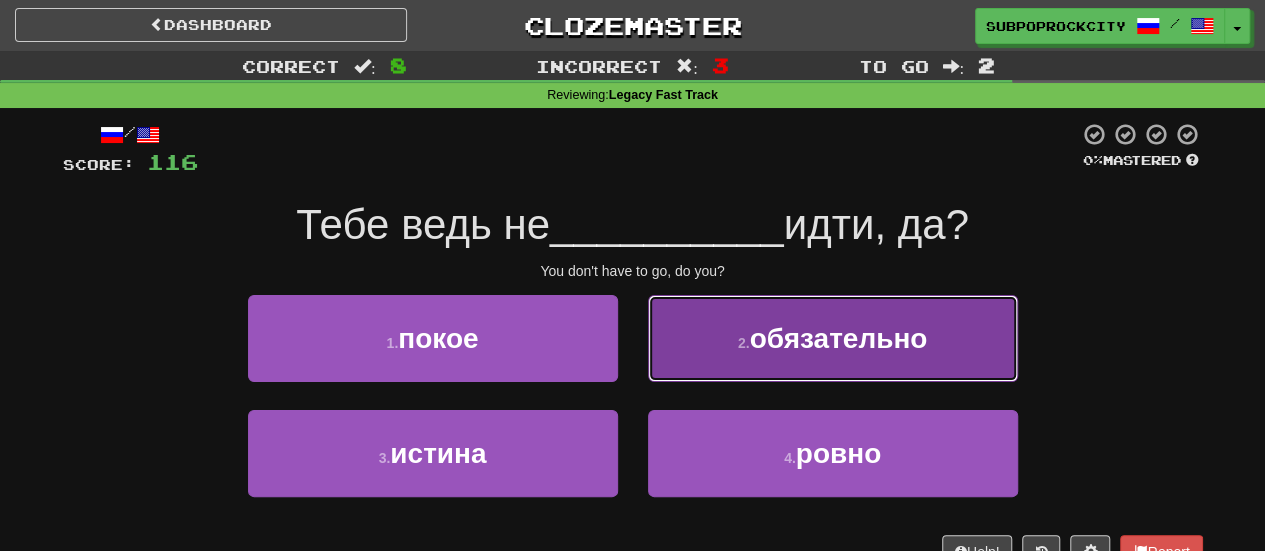 click on "2 .  обязательно" at bounding box center (833, 338) 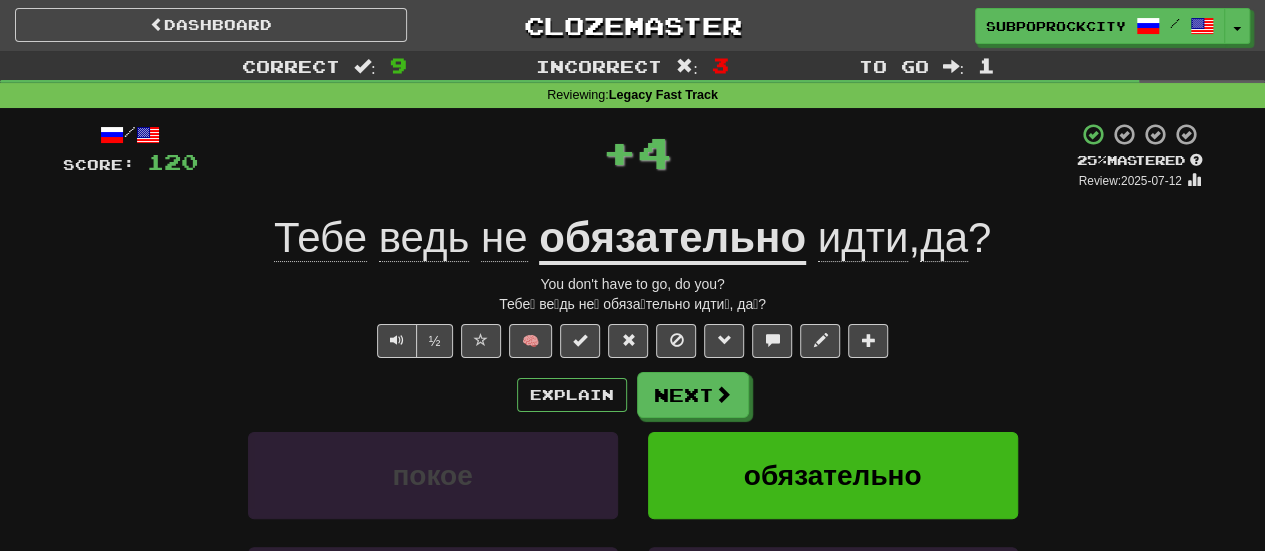 click on "Next" at bounding box center (693, 395) 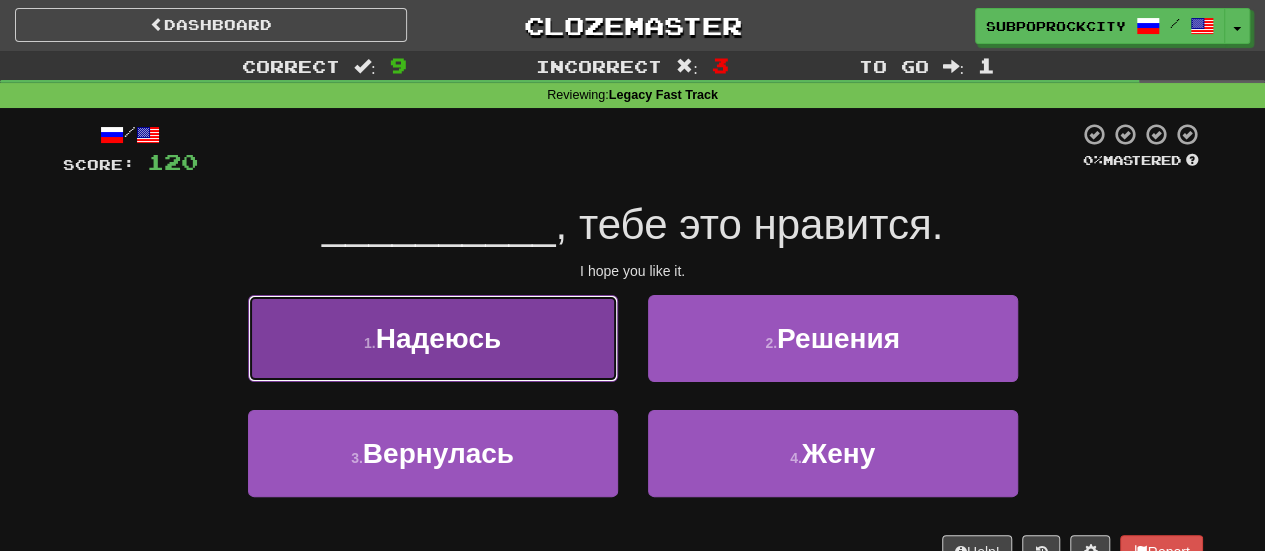 click on "1 .  Надеюсь" at bounding box center (433, 338) 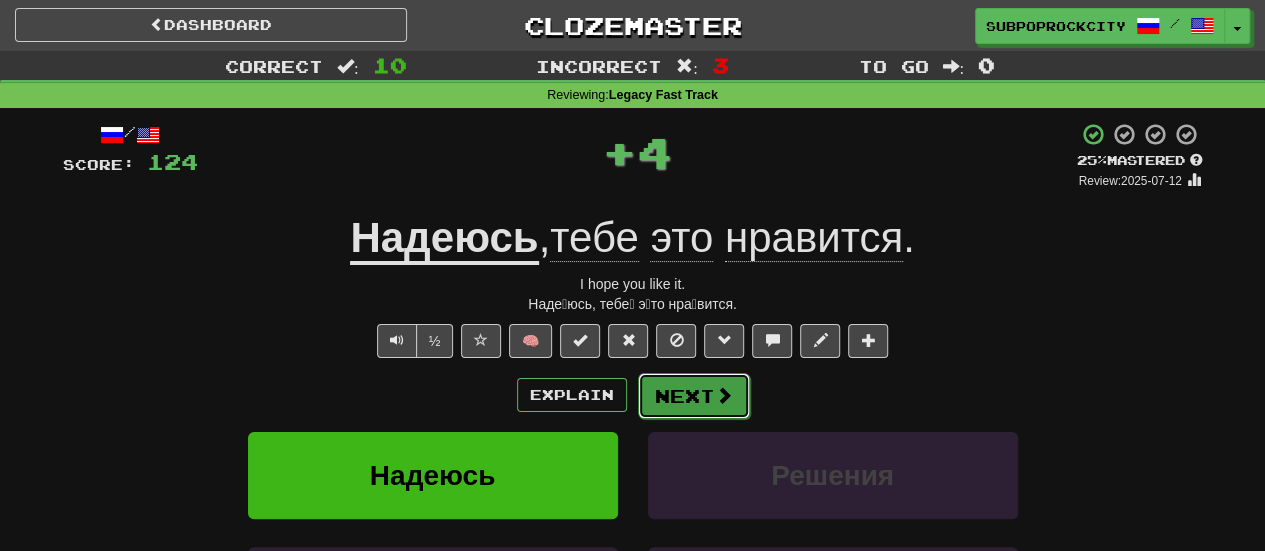 click at bounding box center (724, 395) 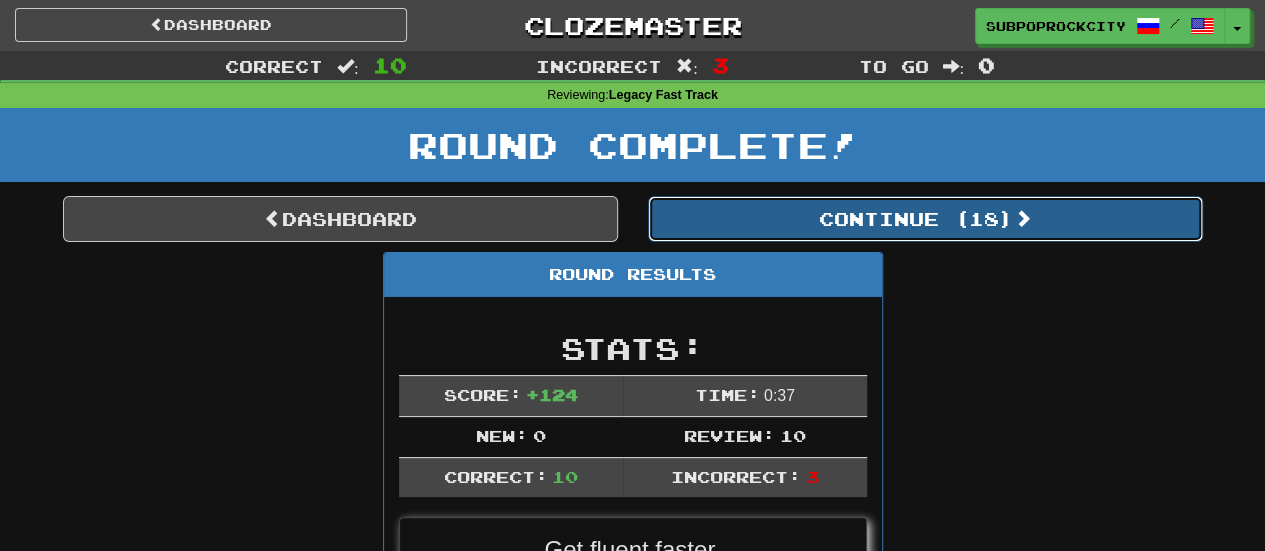 click on "Continue ( 18 )" at bounding box center (925, 219) 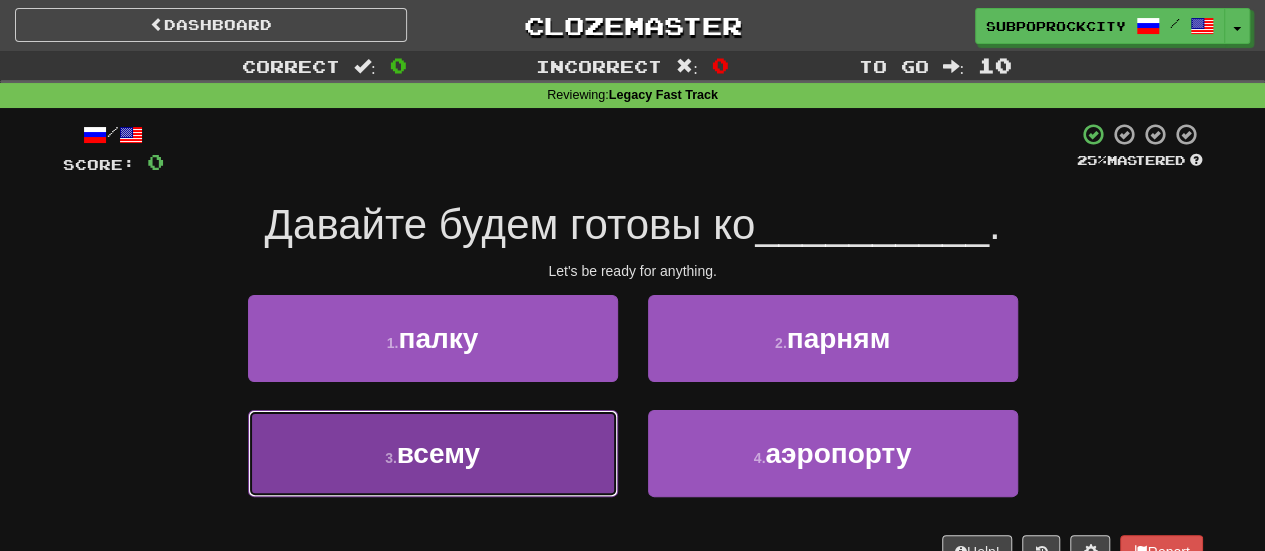 click on "3 .  всему" at bounding box center (433, 453) 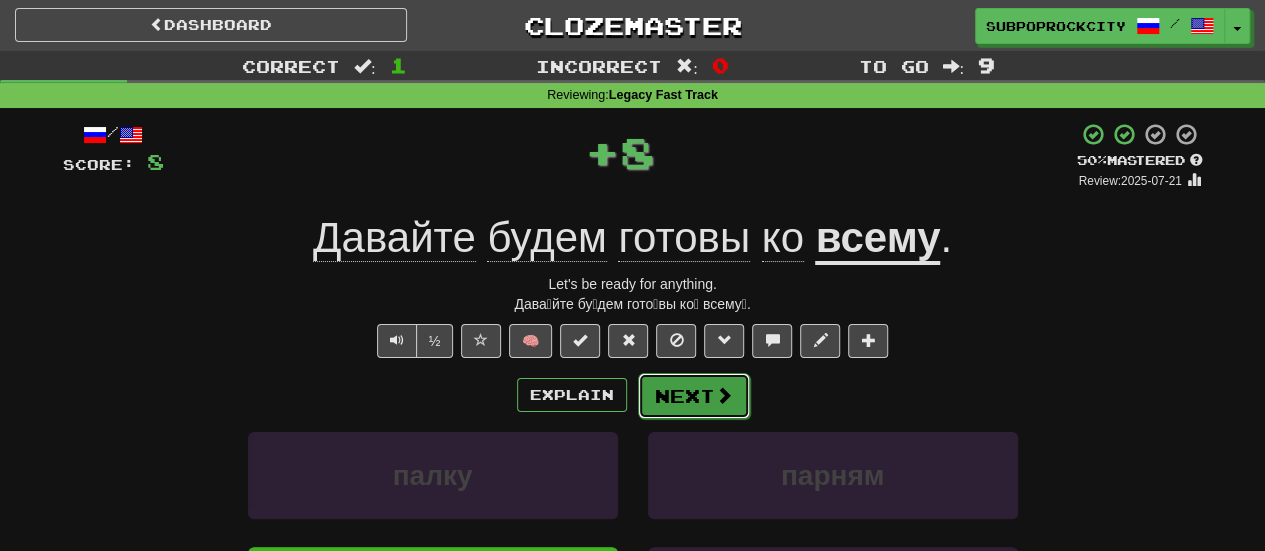 click on "Next" at bounding box center (694, 396) 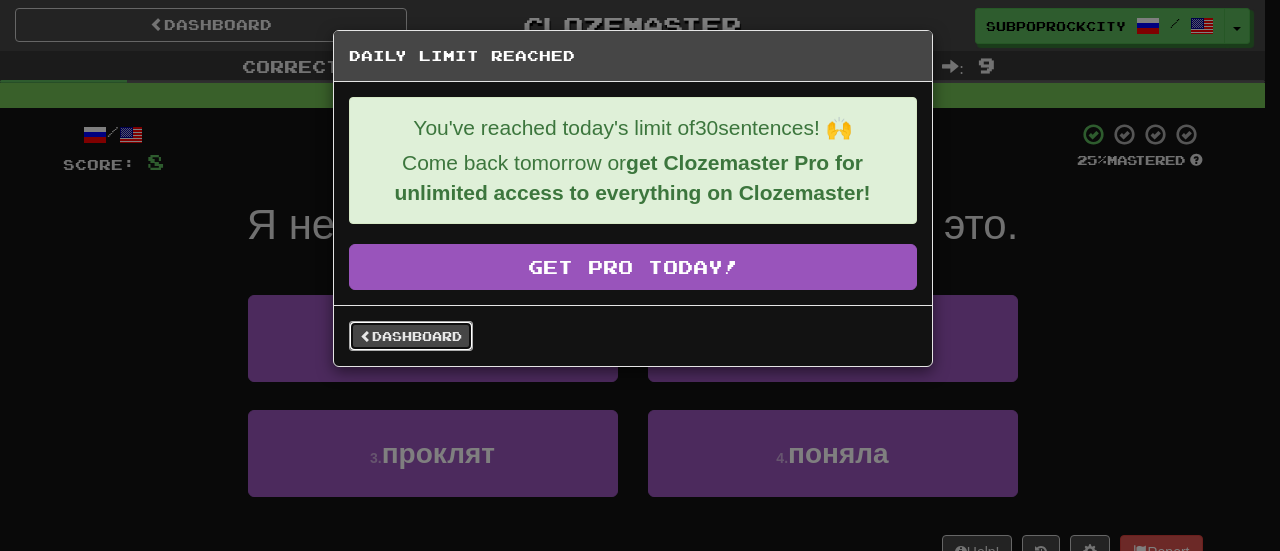 click on "Dashboard" at bounding box center (411, 336) 